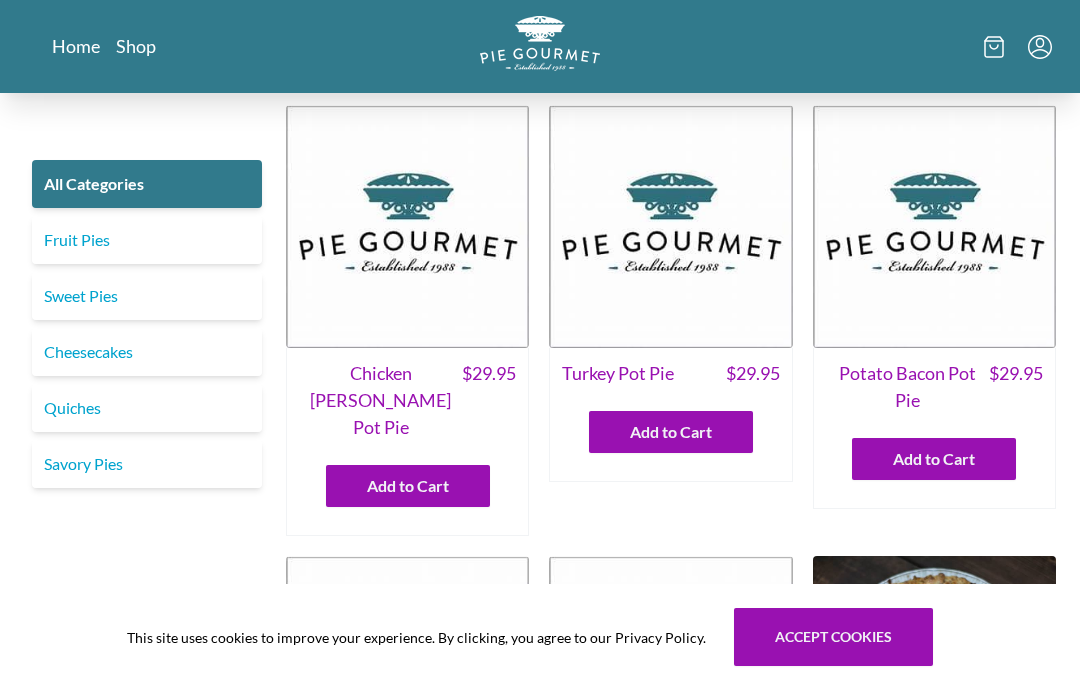 scroll, scrollTop: 0, scrollLeft: 0, axis: both 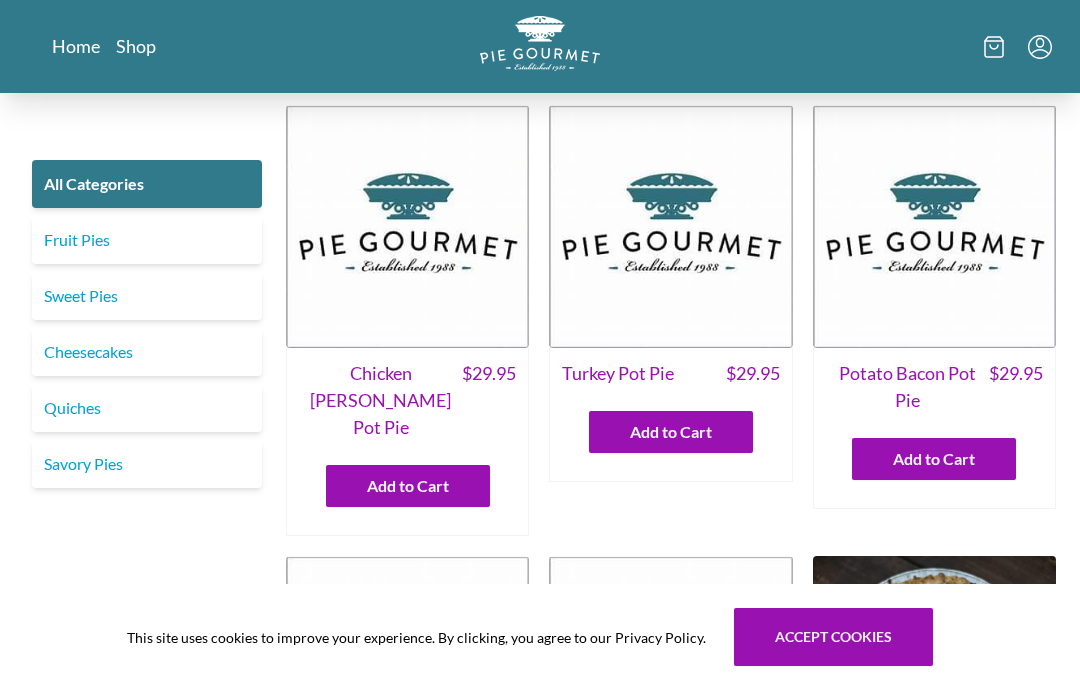 click on "Fruit Pies" at bounding box center [147, 240] 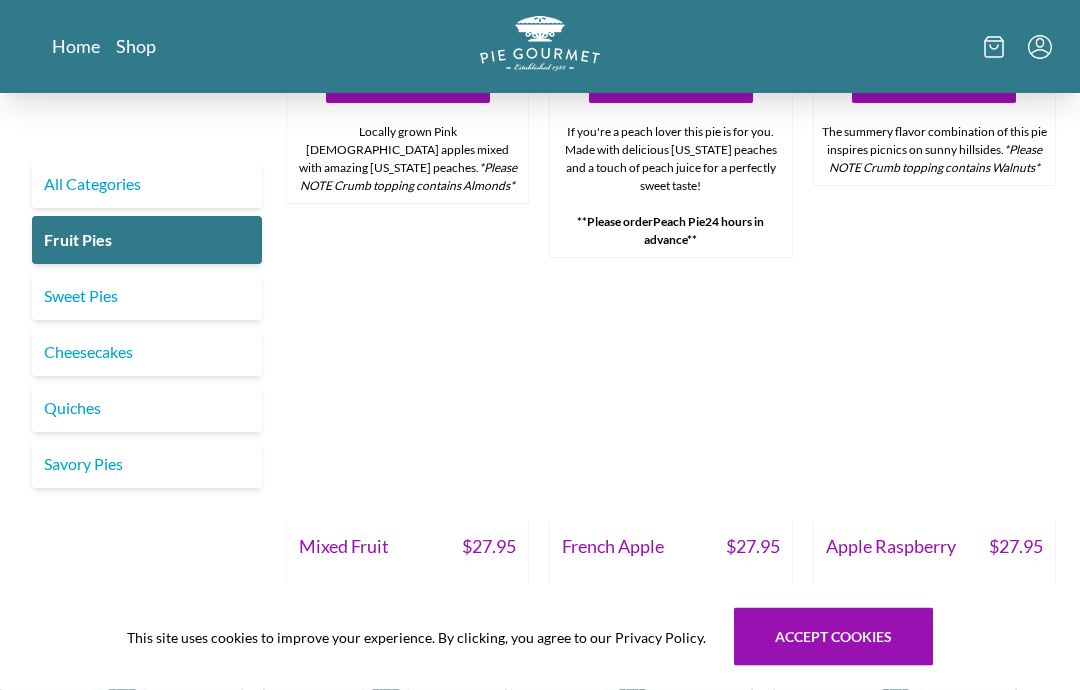 scroll, scrollTop: 1334, scrollLeft: 0, axis: vertical 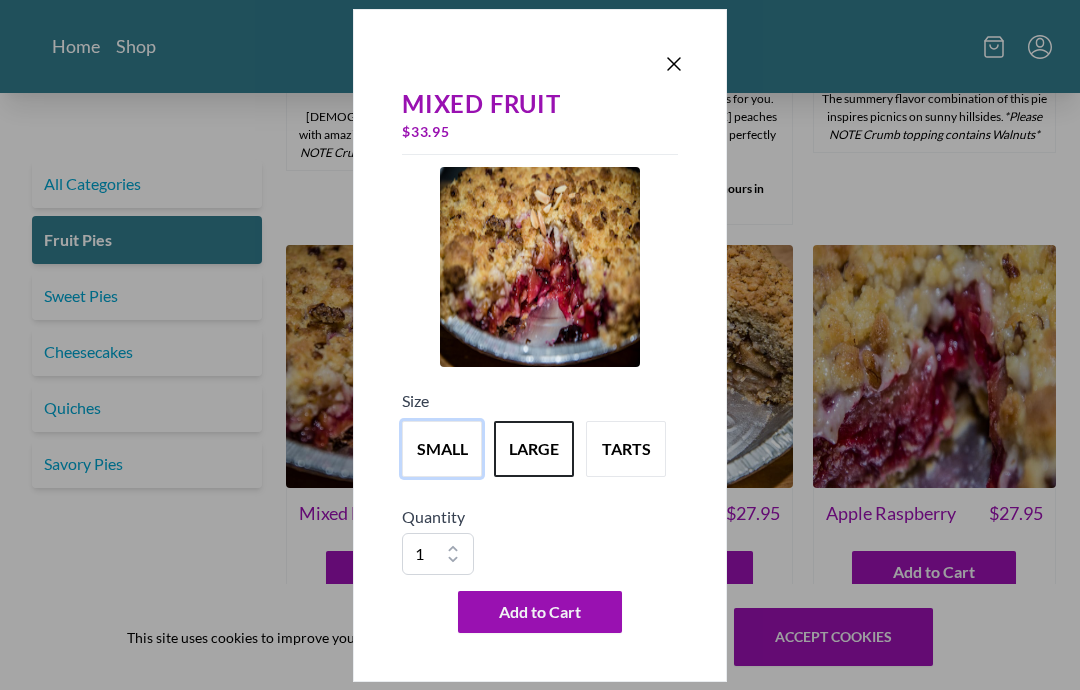 click on "small" at bounding box center [442, 449] 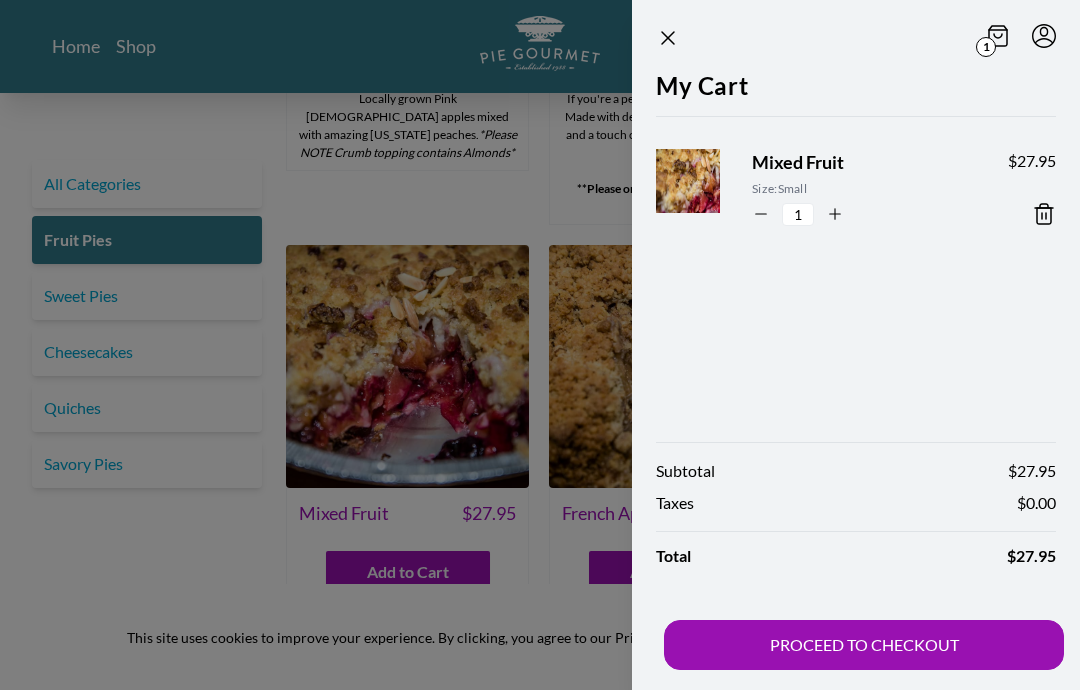 click on "PROCEED TO CHECKOUT" at bounding box center (864, 645) 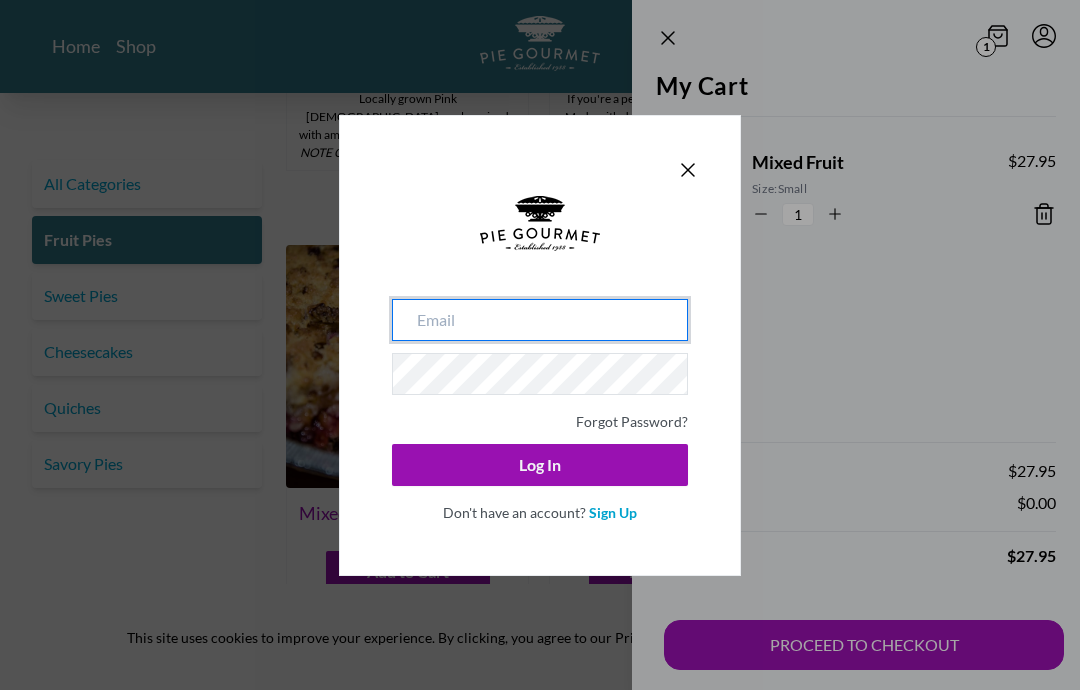 click at bounding box center (540, 320) 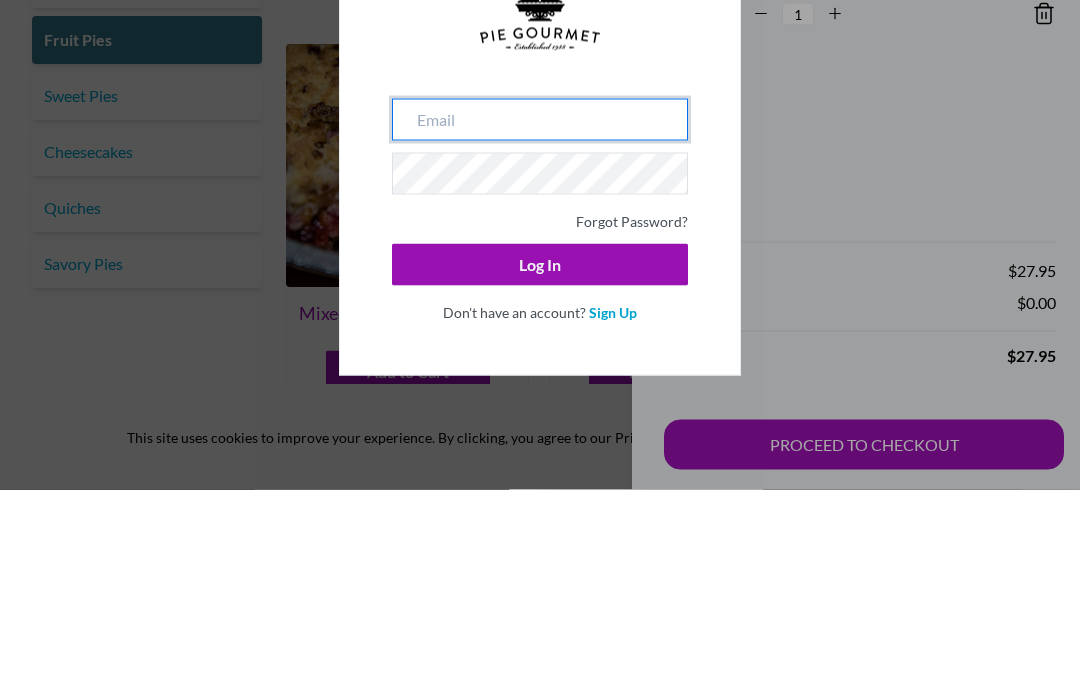 type on "[EMAIL_ADDRESS][DOMAIN_NAME]" 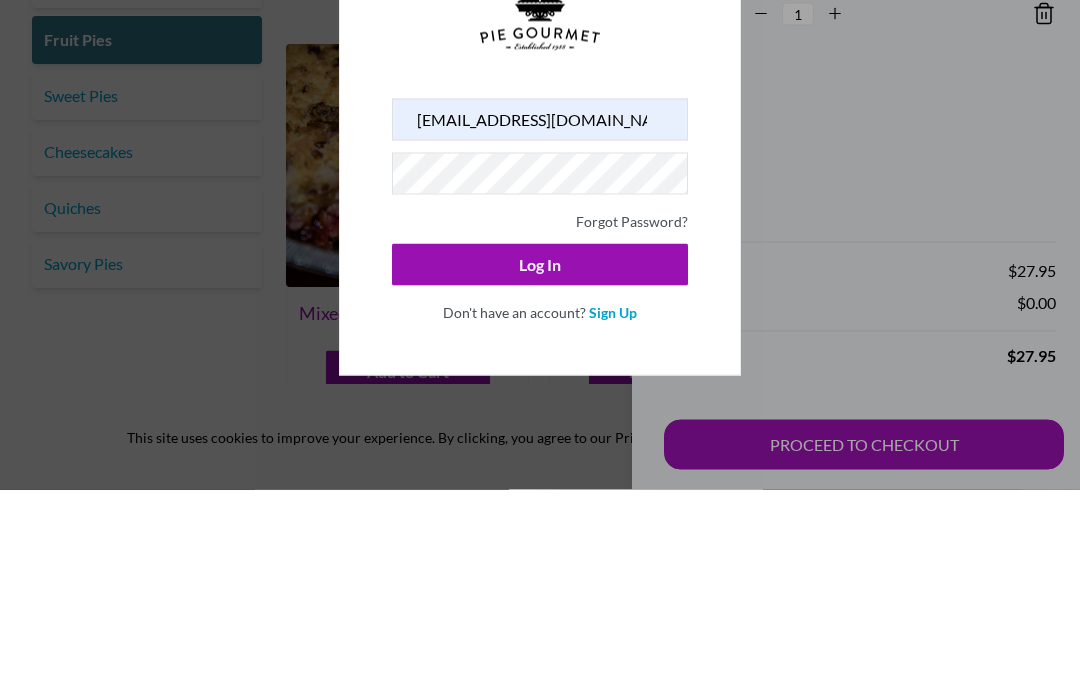scroll, scrollTop: 1535, scrollLeft: 0, axis: vertical 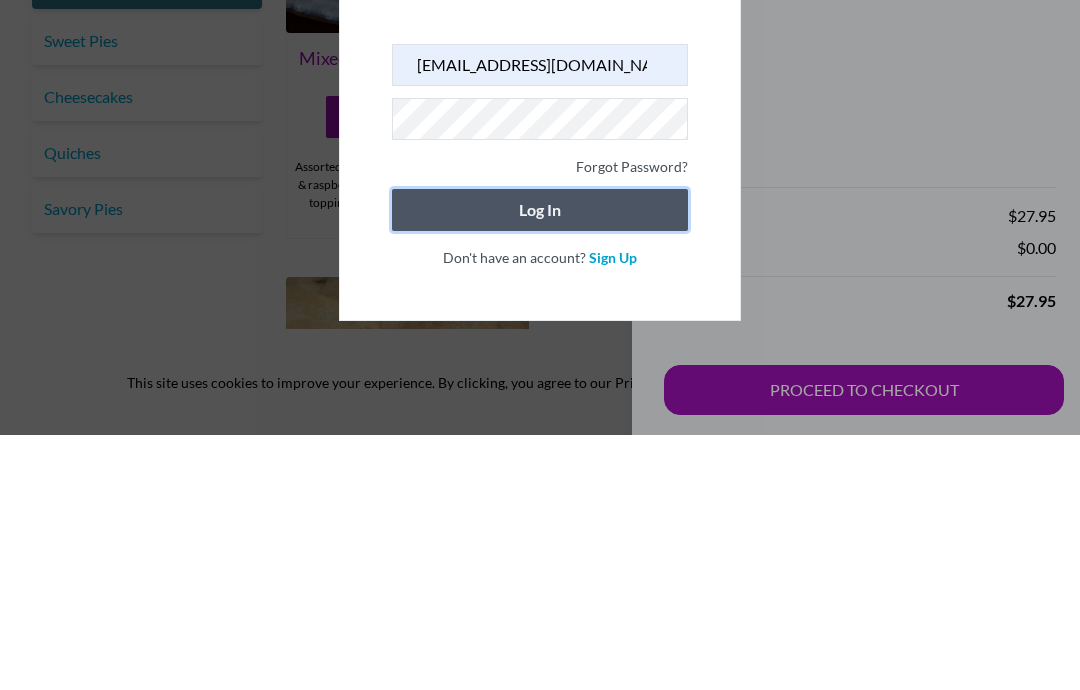 click on "Log In" 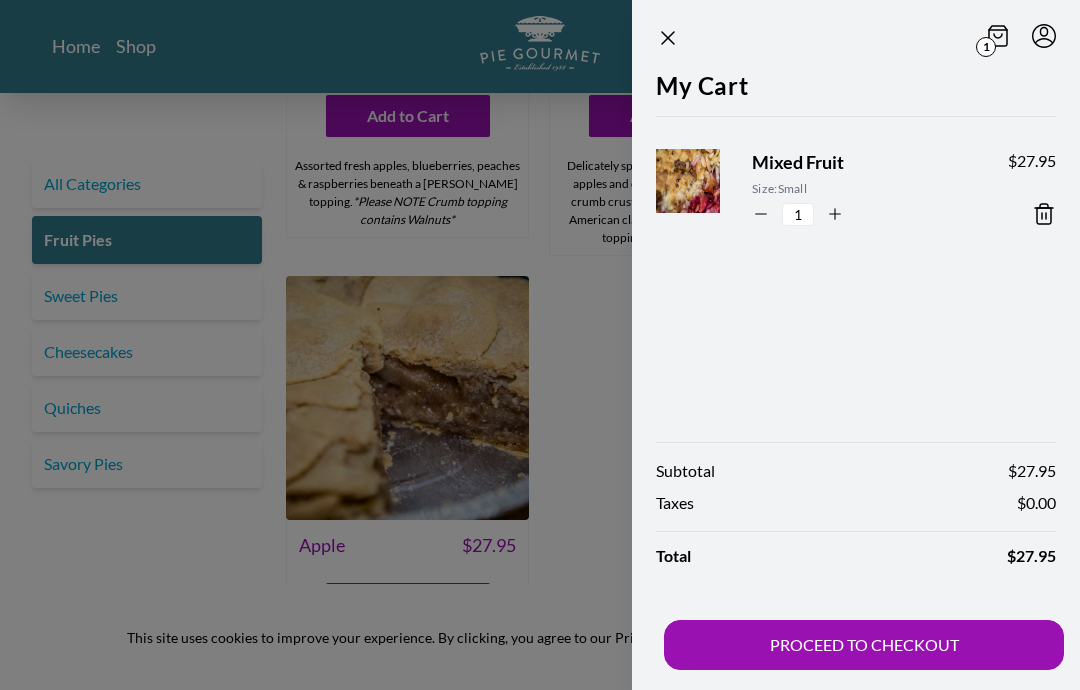 scroll, scrollTop: 1870, scrollLeft: 0, axis: vertical 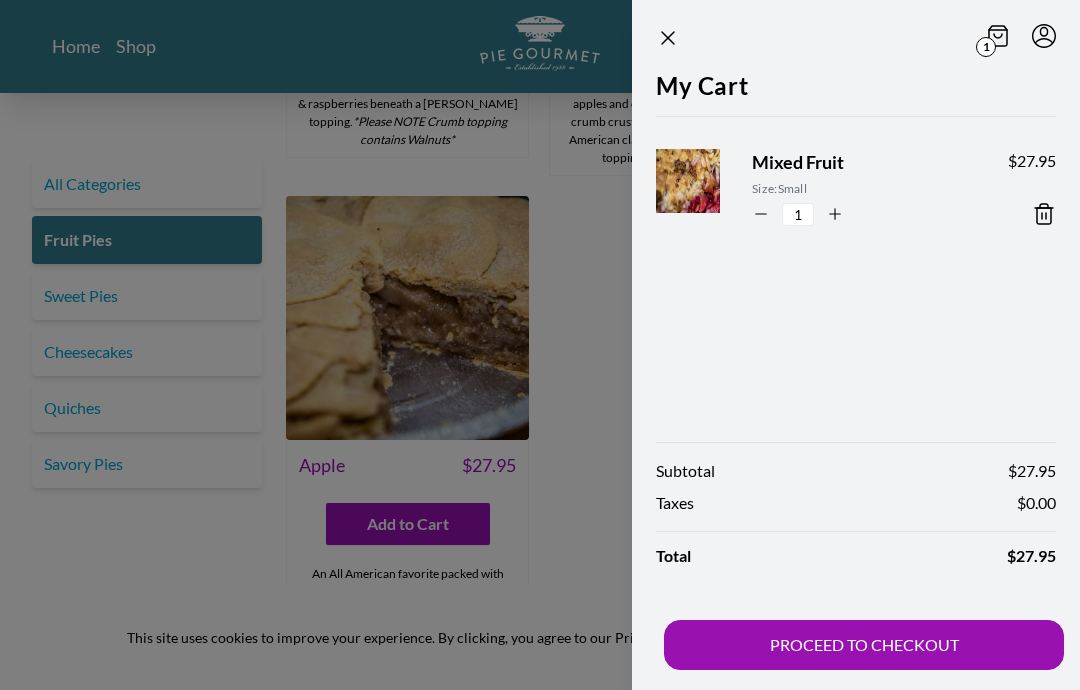 click on "PROCEED TO CHECKOUT" at bounding box center (864, 645) 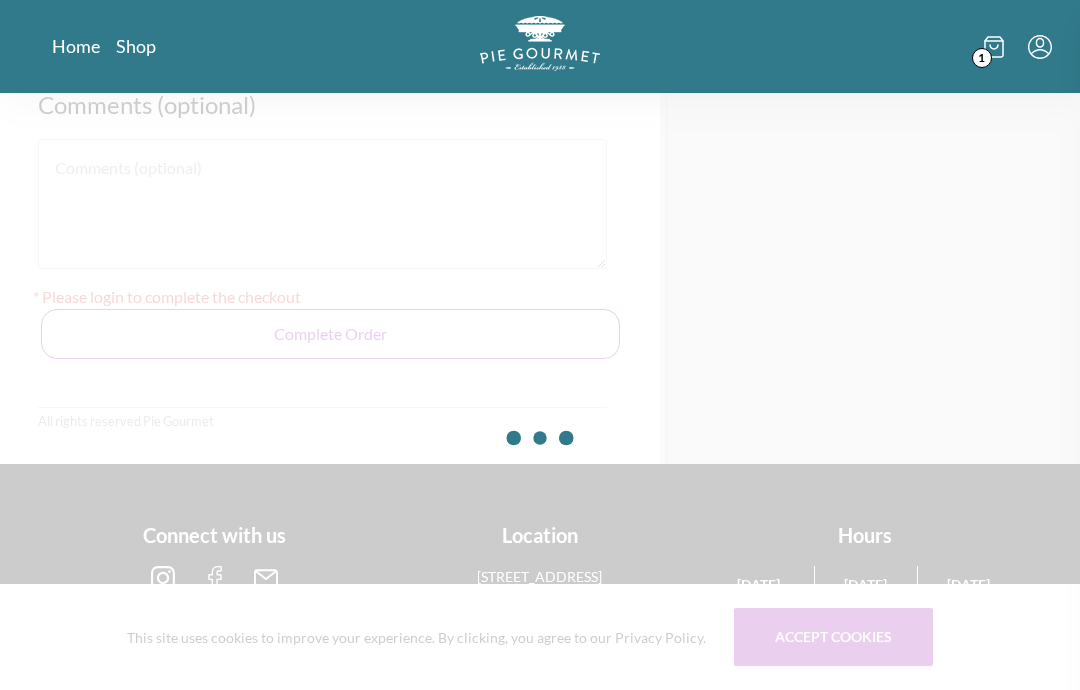 scroll, scrollTop: 0, scrollLeft: 0, axis: both 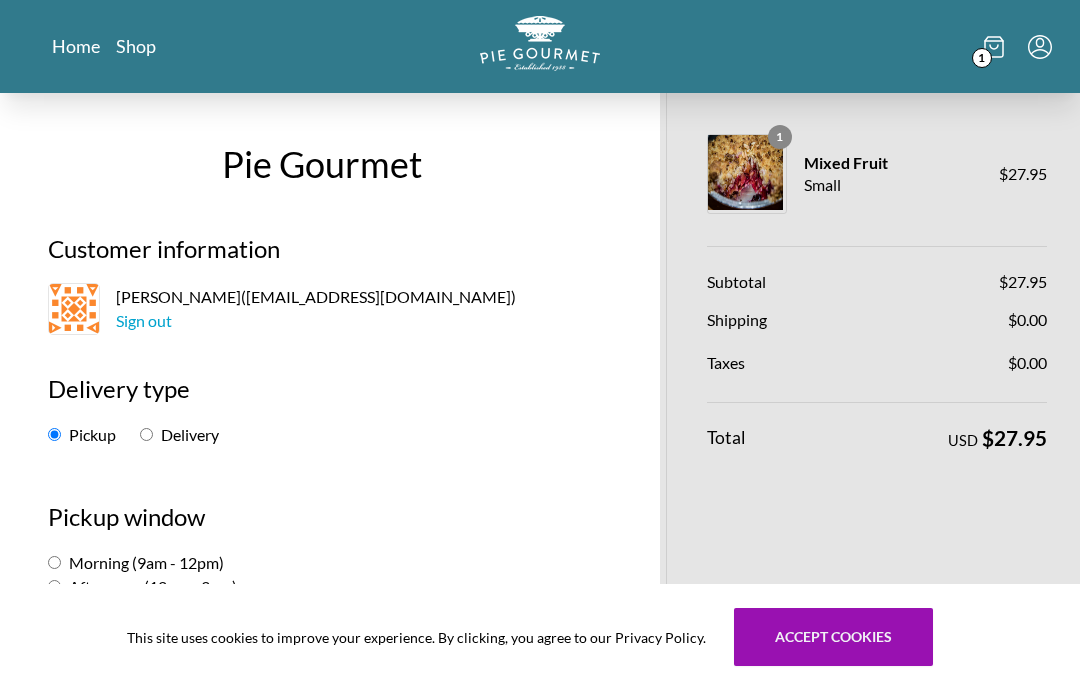 click on "Delivery" at bounding box center [146, 434] 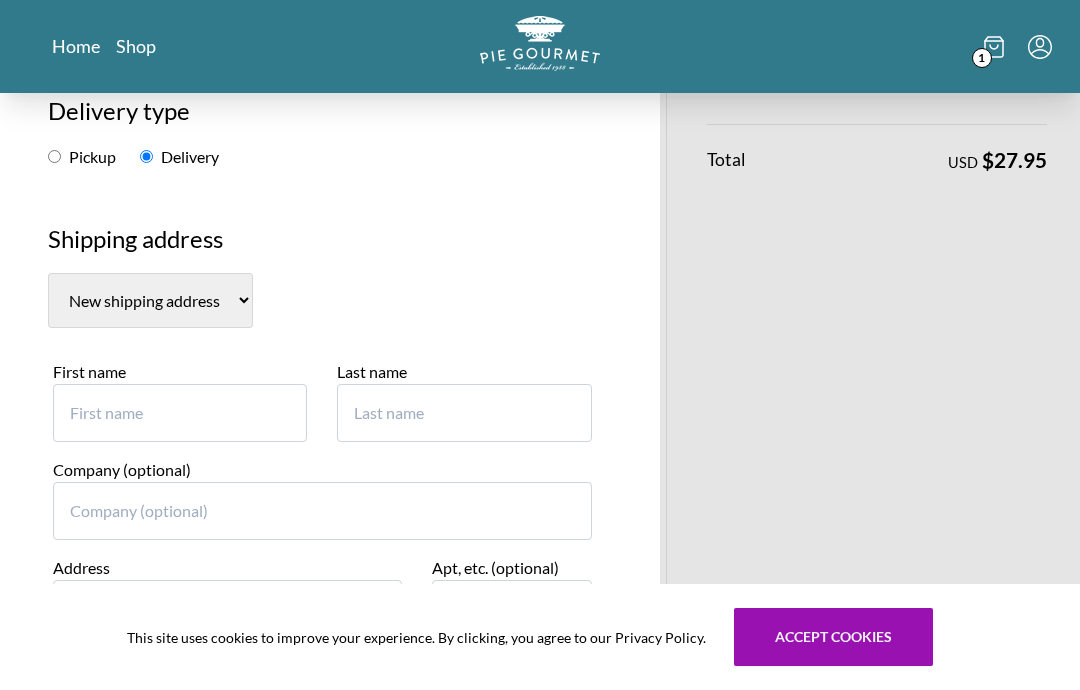 click on "First name" at bounding box center (180, 413) 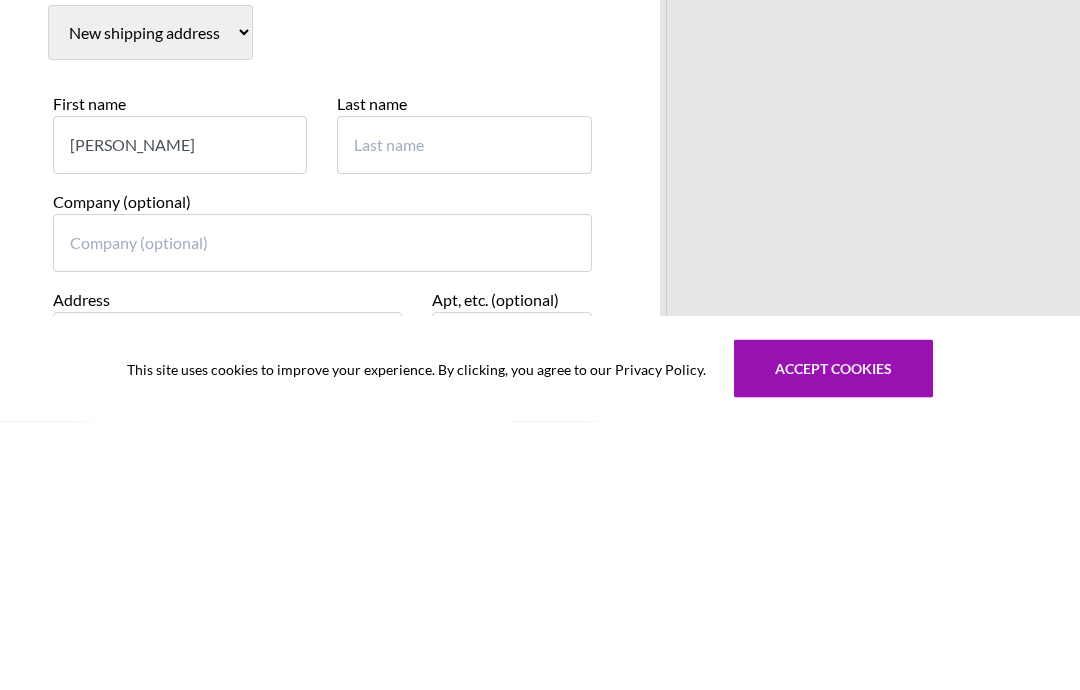 type on "[PERSON_NAME]" 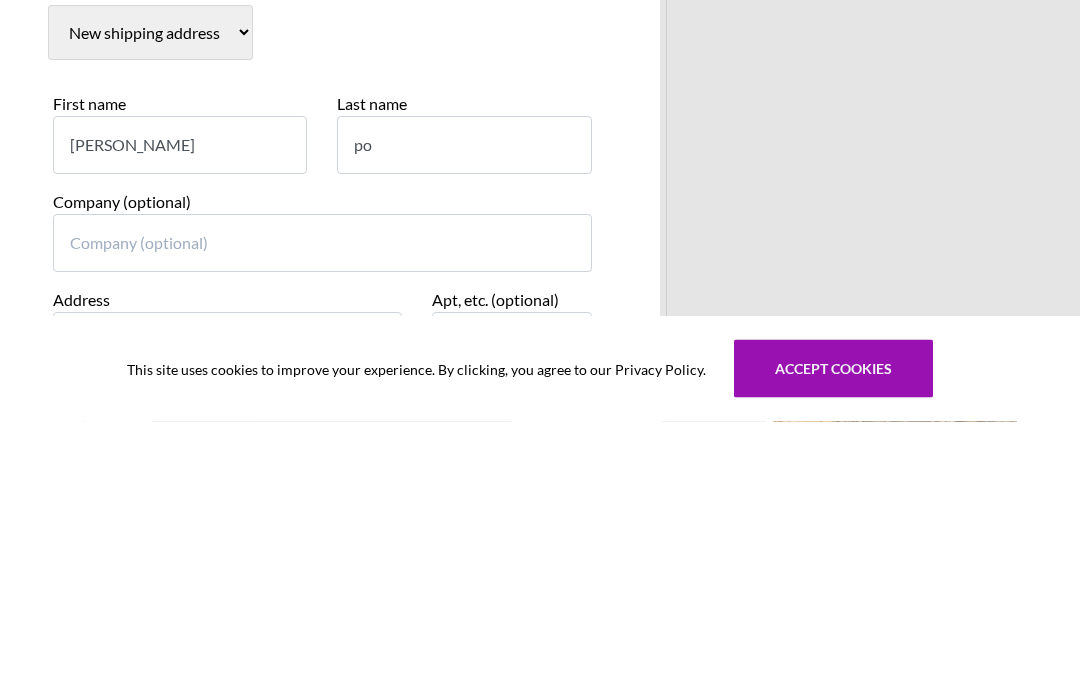 type on "p" 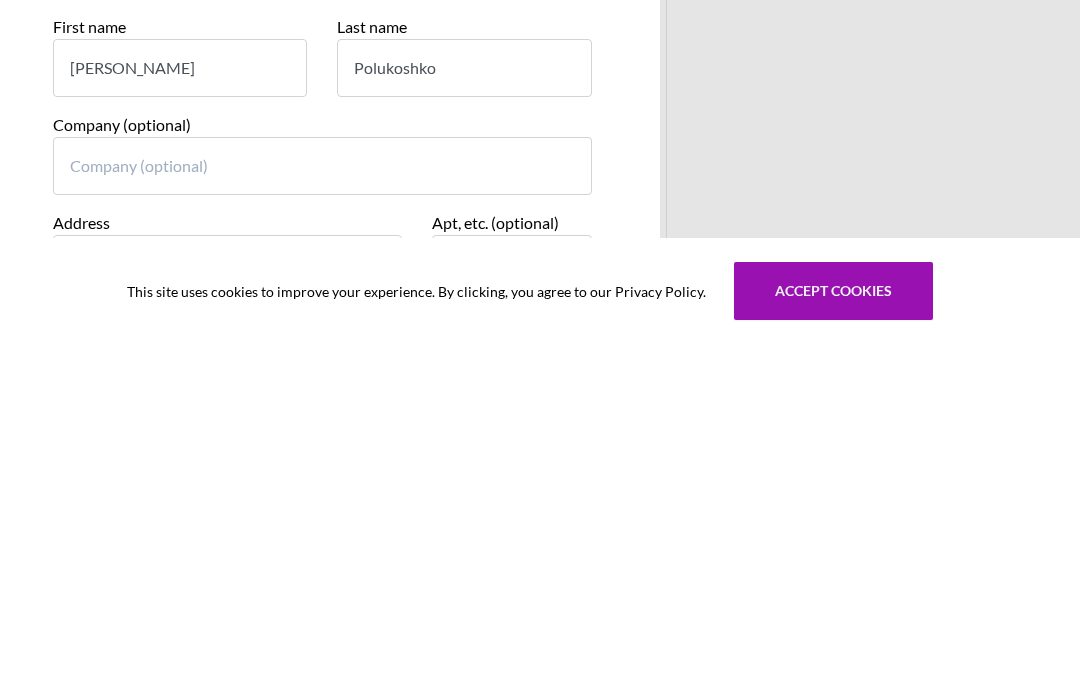 type on "Polukoshko" 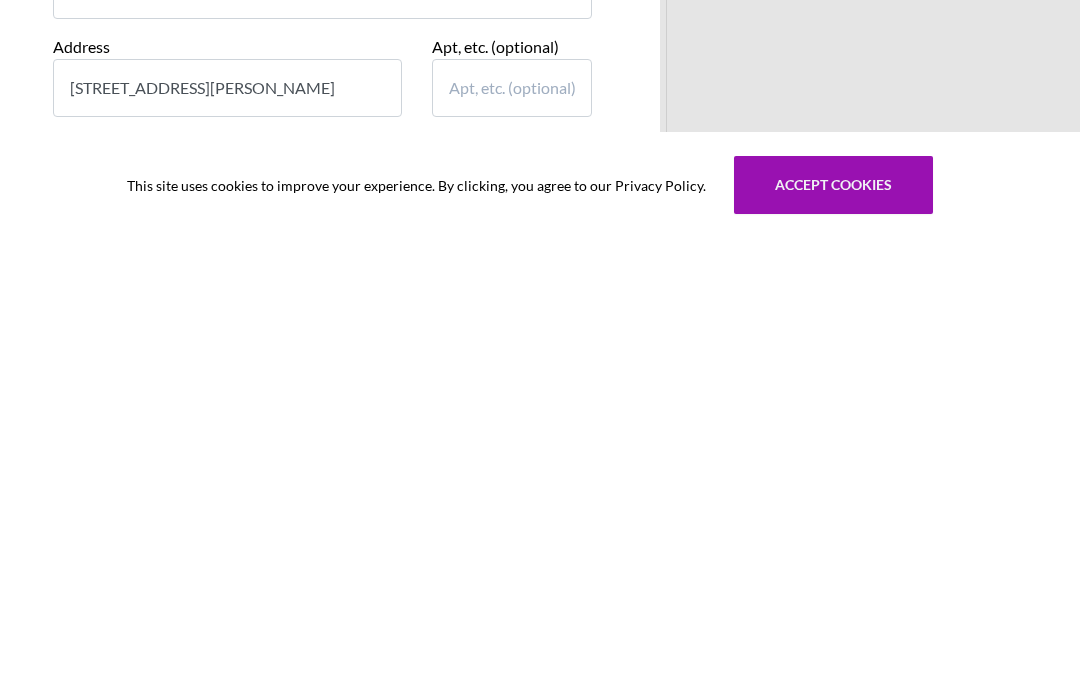 scroll, scrollTop: 348, scrollLeft: 0, axis: vertical 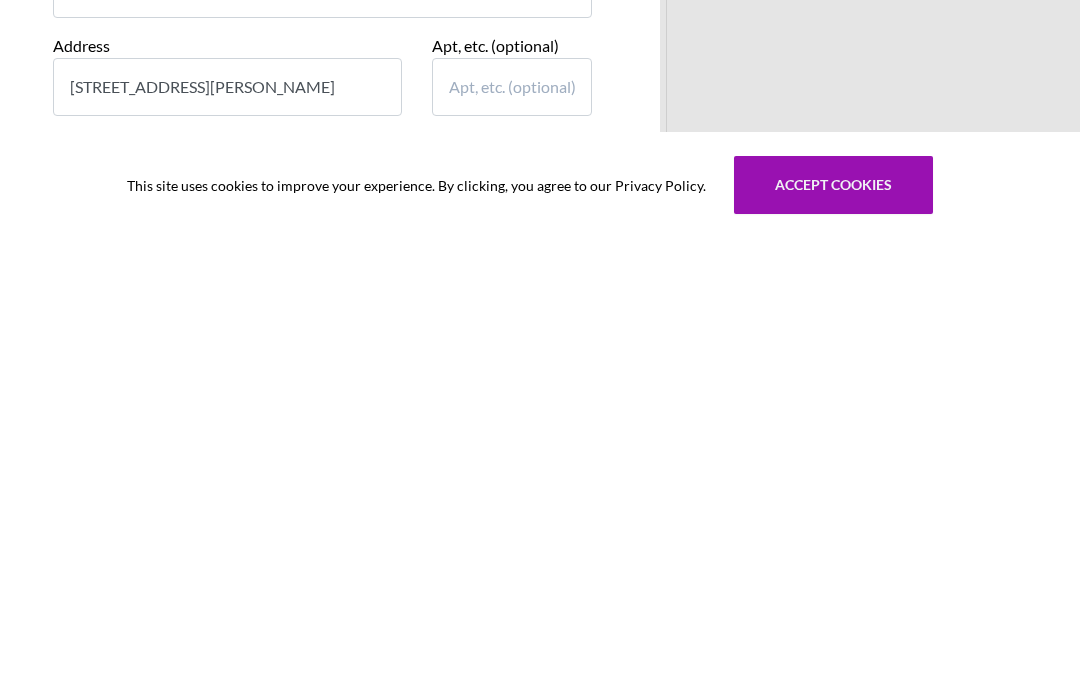 type on "[STREET_ADDRESS][PERSON_NAME]" 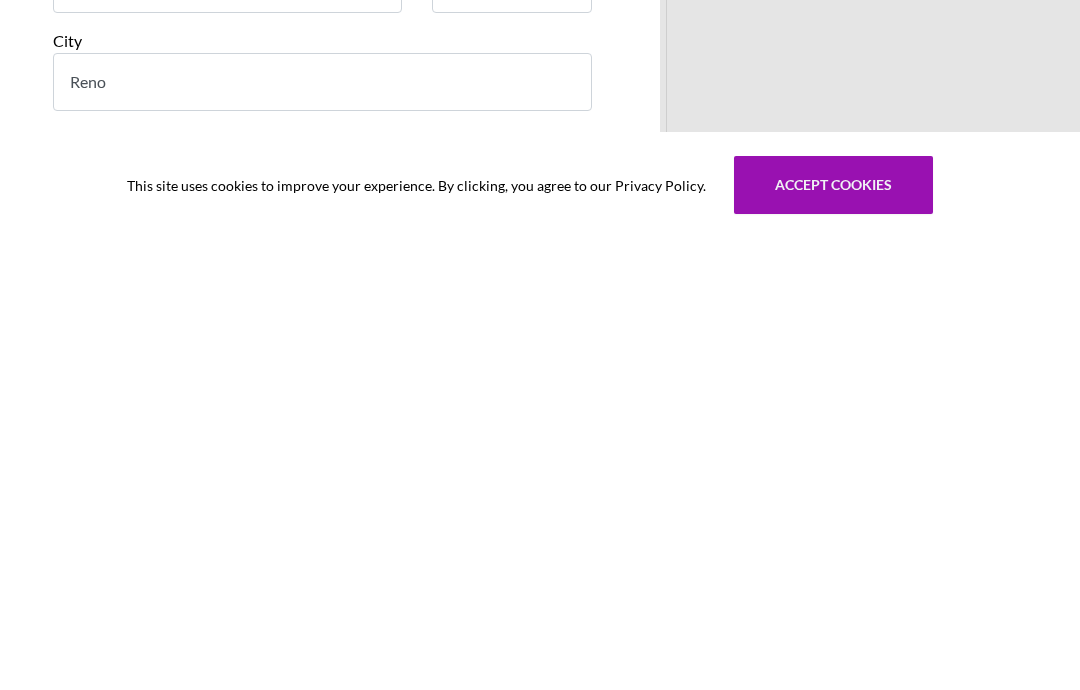 scroll, scrollTop: 455, scrollLeft: 0, axis: vertical 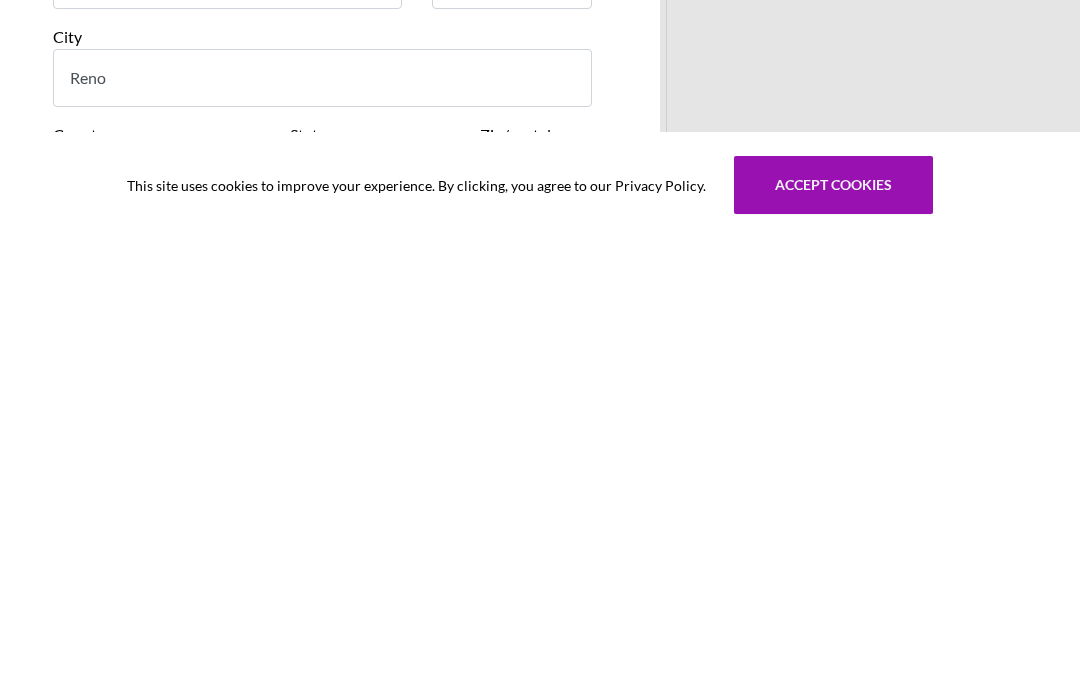 type on "Reno" 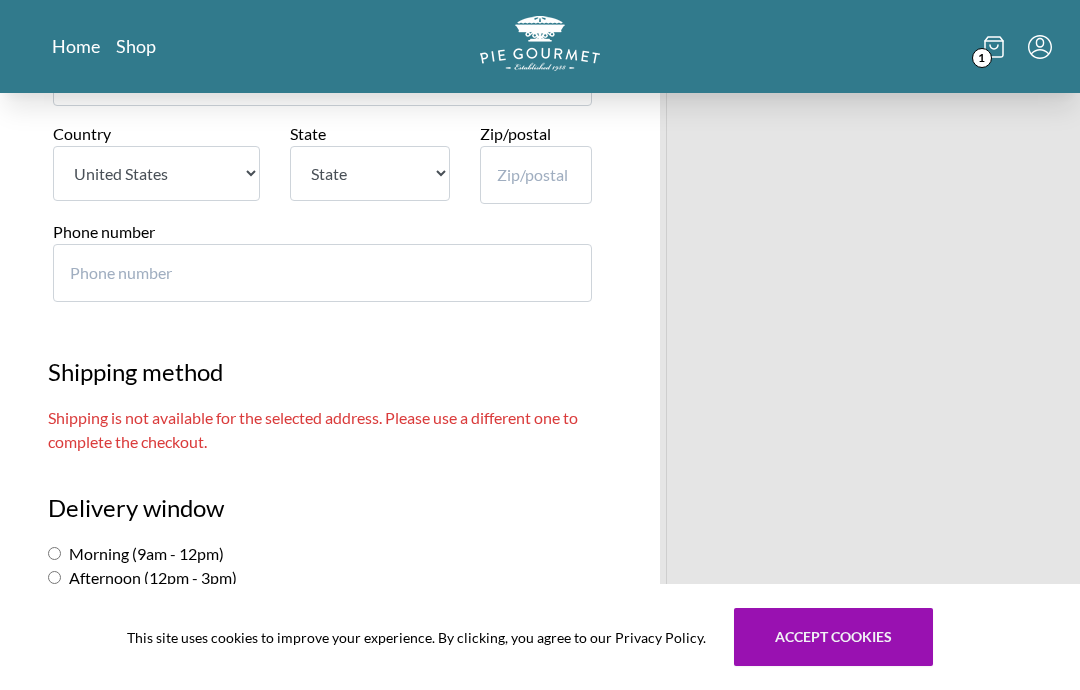 select on "NV" 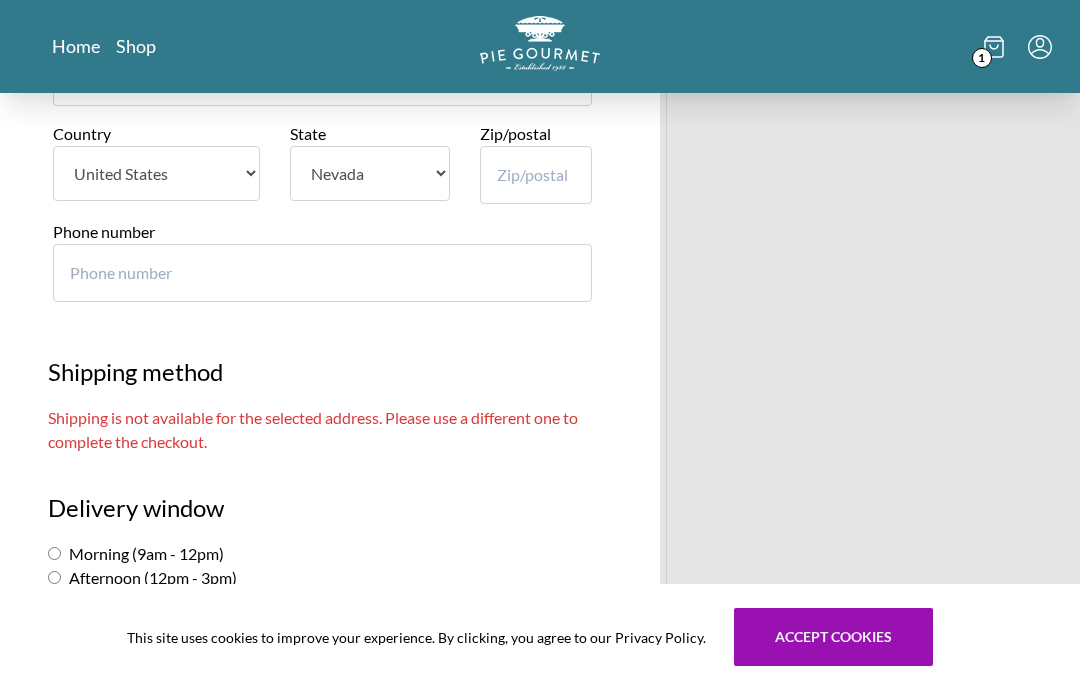 click on "Zip/postal" at bounding box center (536, 175) 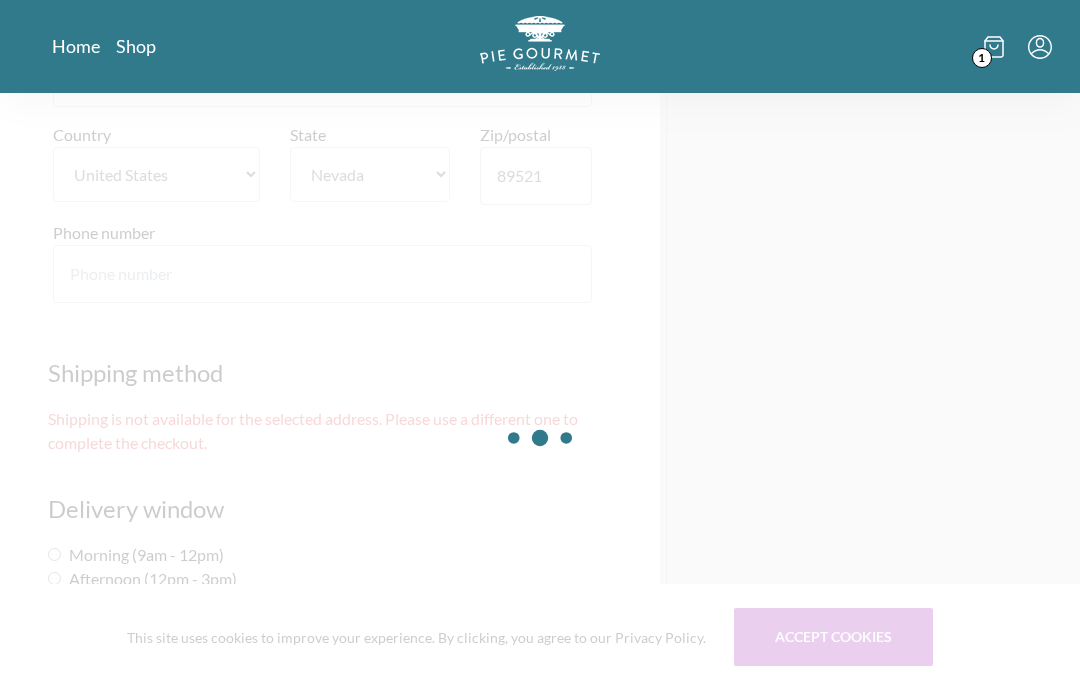 type on "89521" 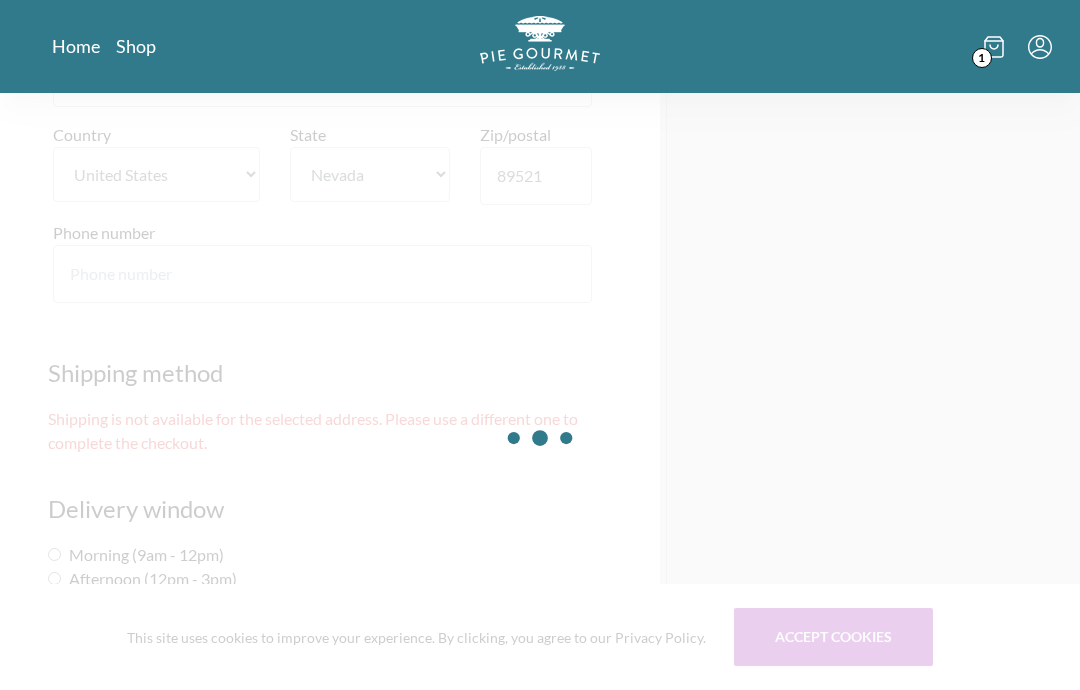 click on "Phone number" at bounding box center (322, 274) 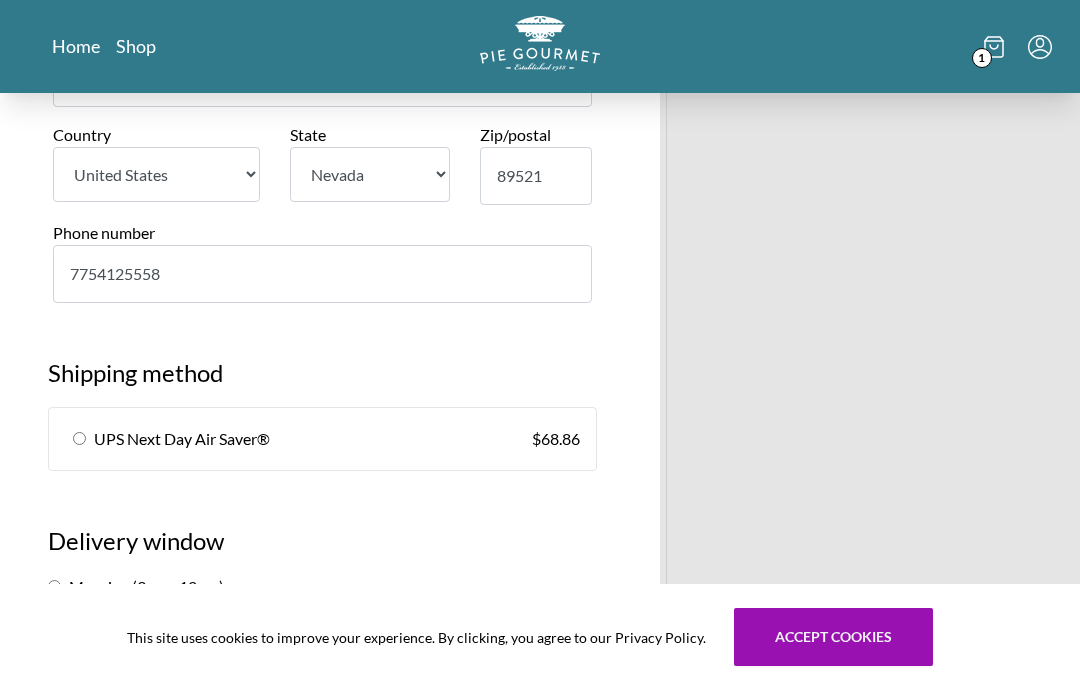 scroll, scrollTop: 908, scrollLeft: 0, axis: vertical 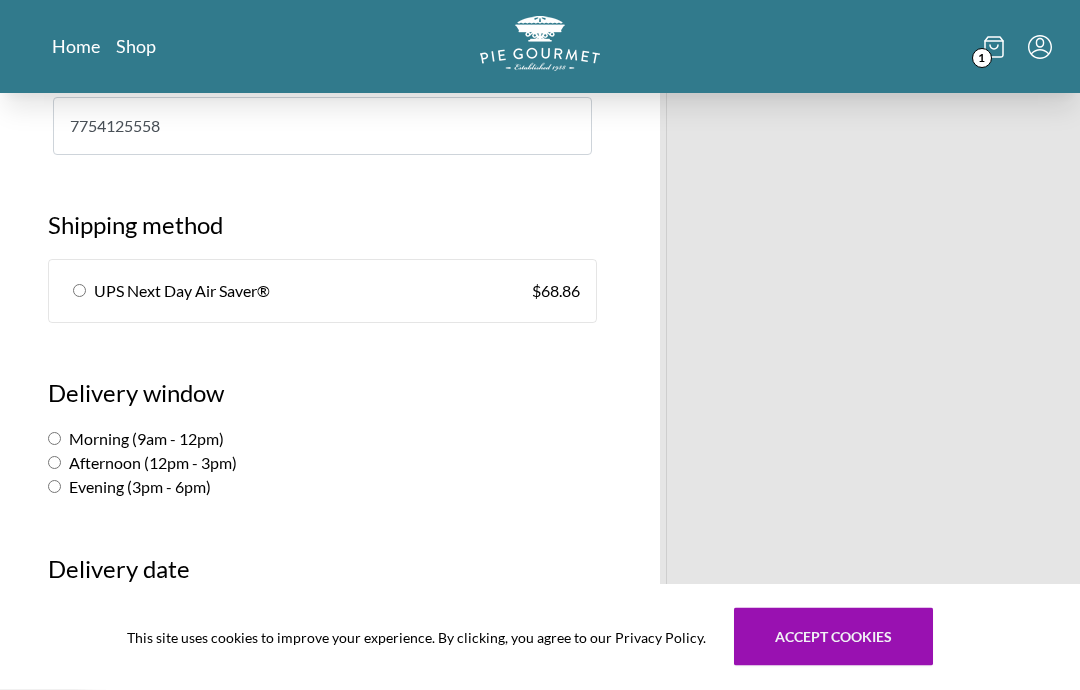 type on "7754125558" 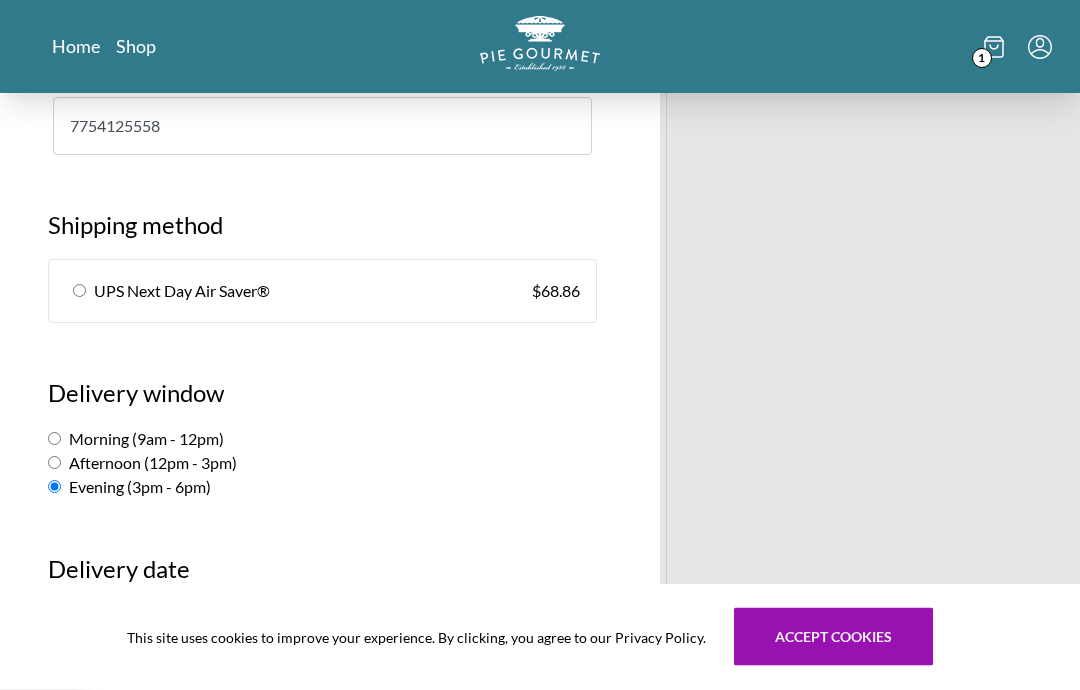radio on "true" 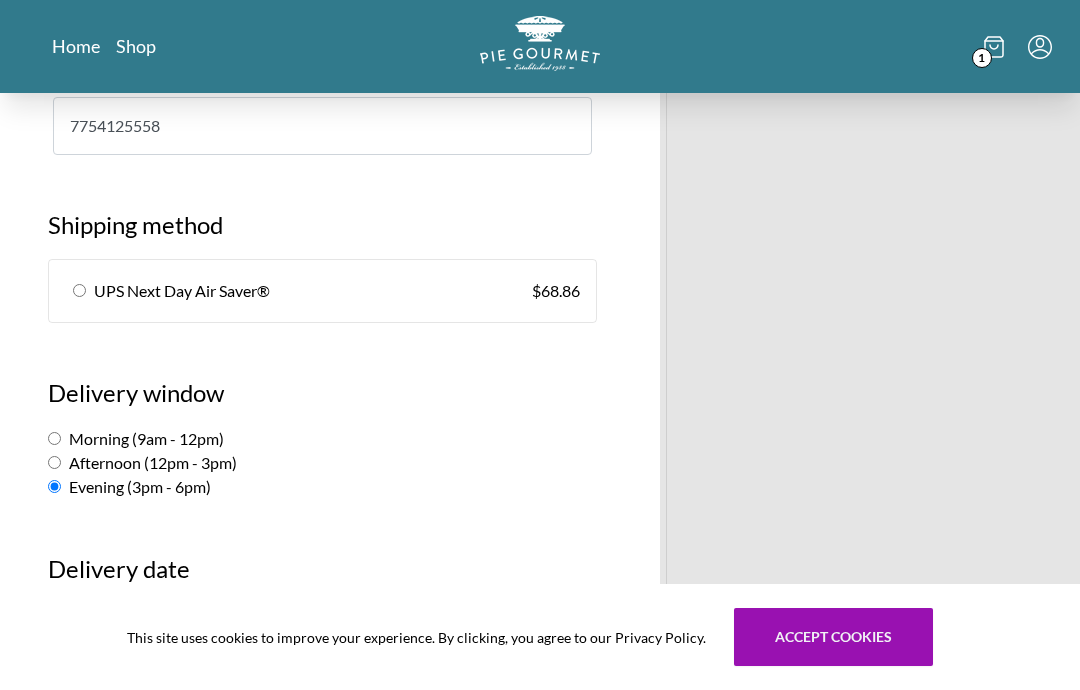click at bounding box center [165, 629] 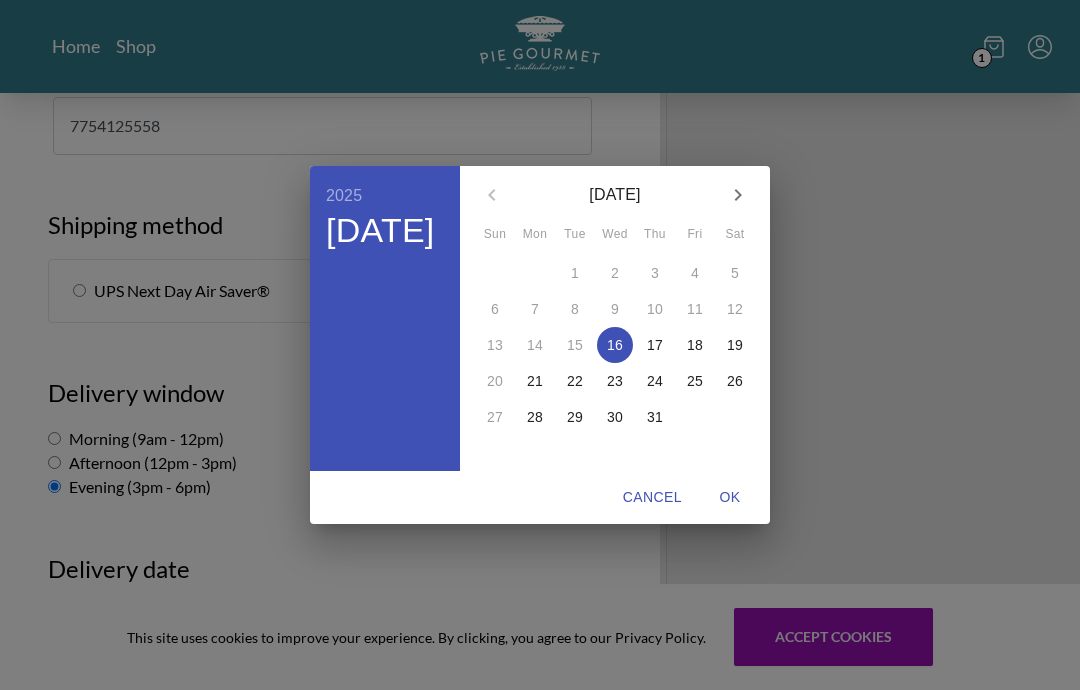 click on "17" at bounding box center (655, 345) 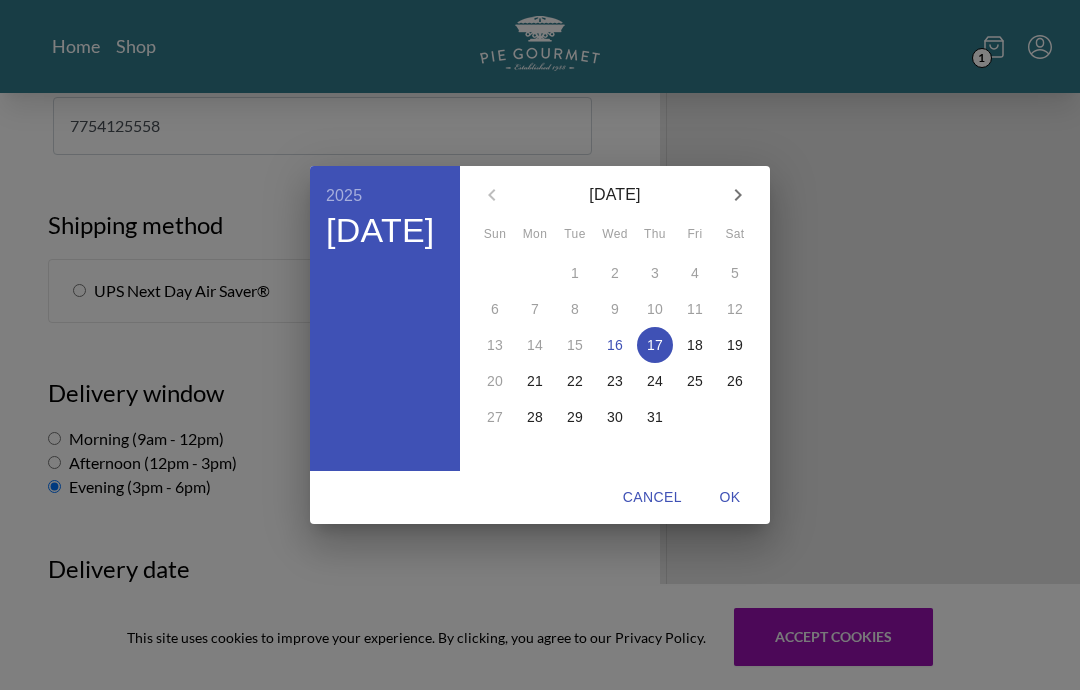 click on "OK" at bounding box center (730, 497) 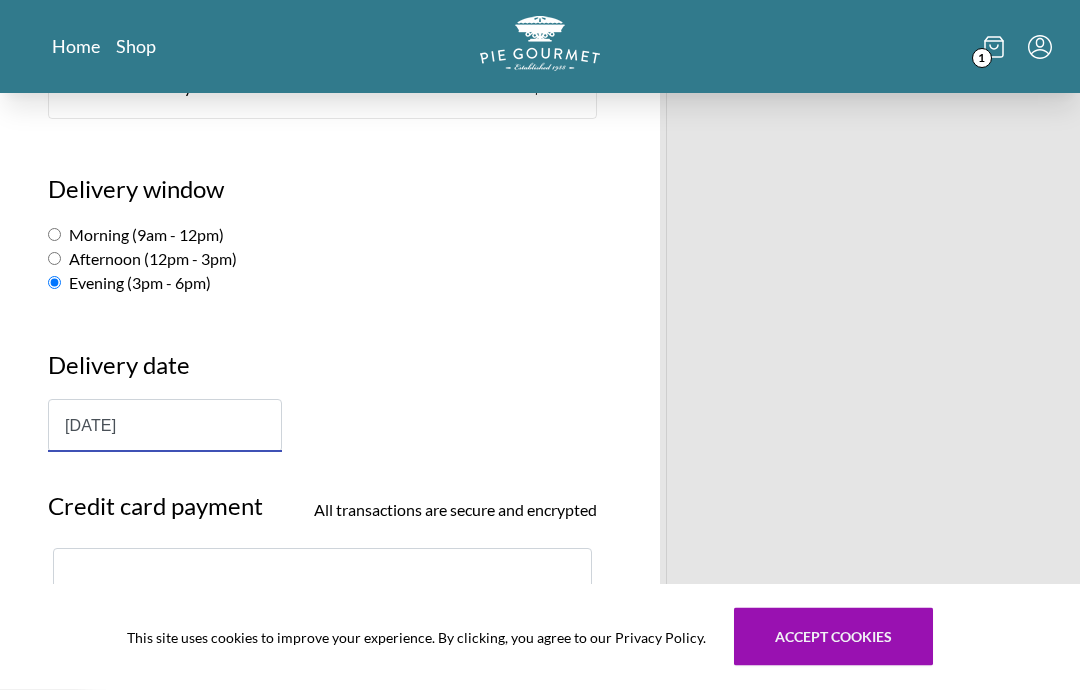 scroll, scrollTop: 1306, scrollLeft: 0, axis: vertical 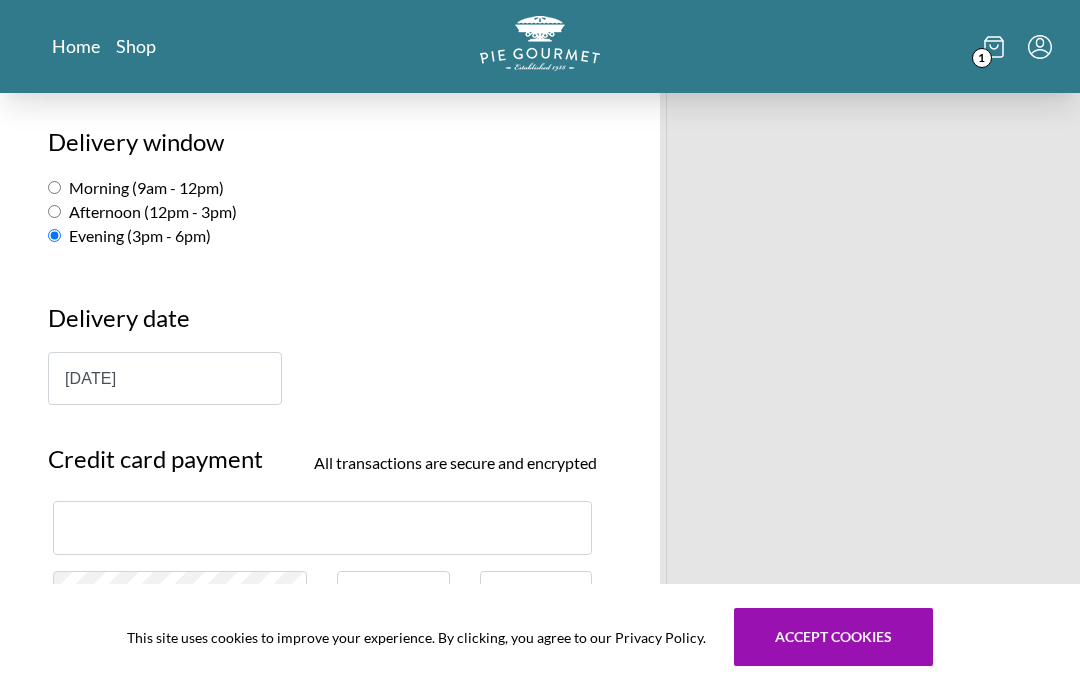 click on "[DATE]" at bounding box center [165, 378] 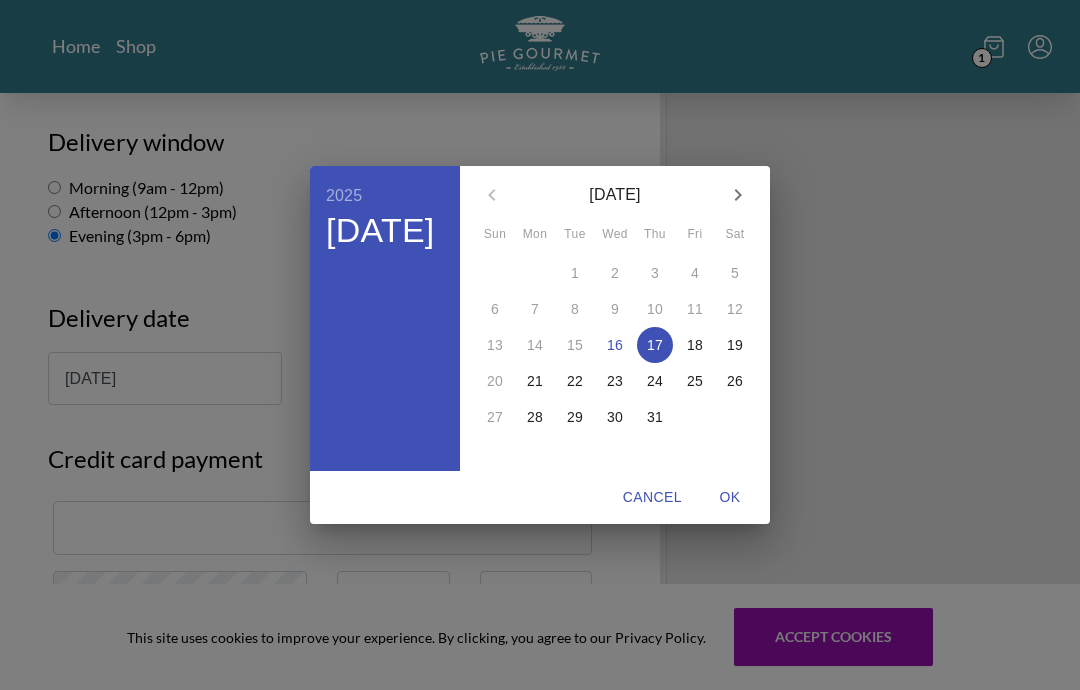 click on "19" at bounding box center [735, 345] 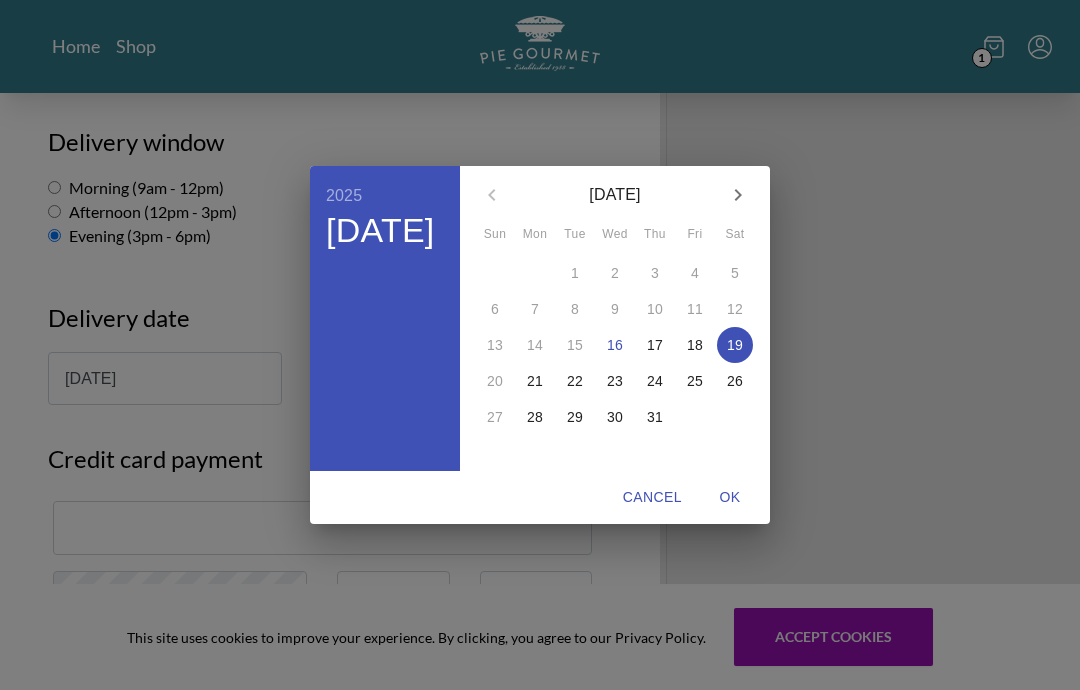 click on "OK" at bounding box center (730, 497) 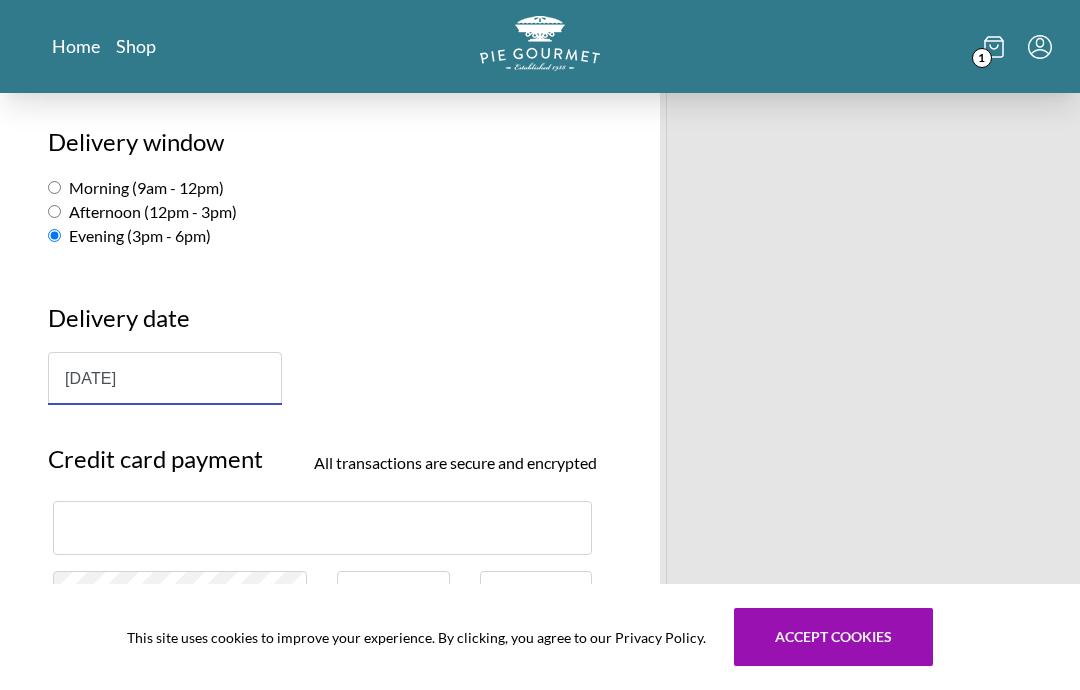 click at bounding box center [322, 527] 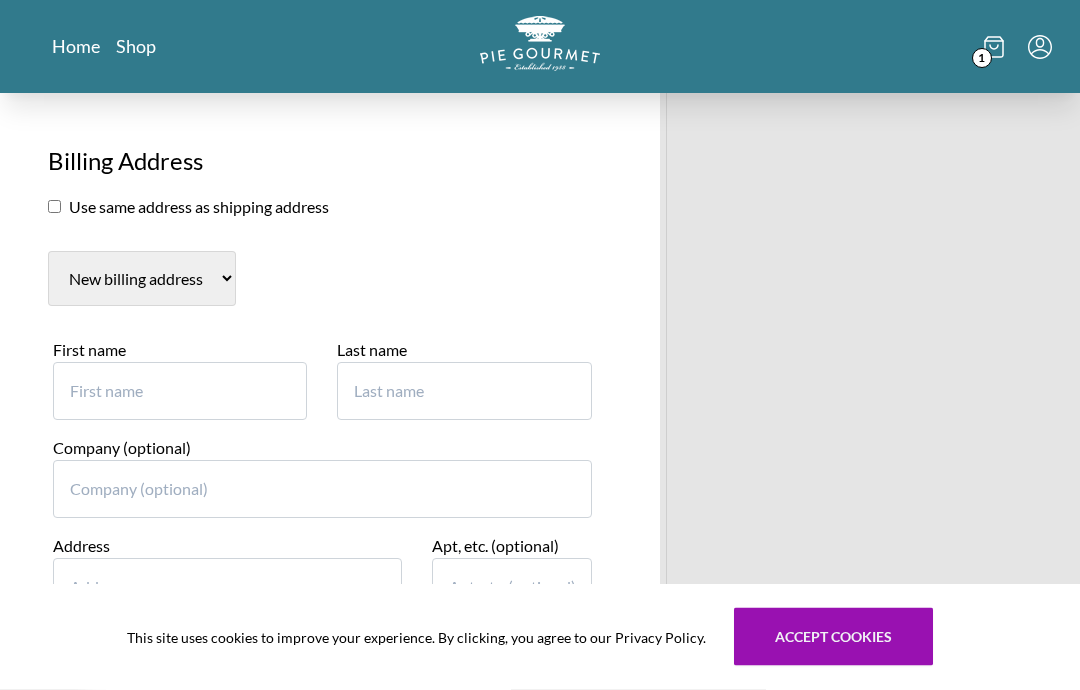 scroll, scrollTop: 1871, scrollLeft: 0, axis: vertical 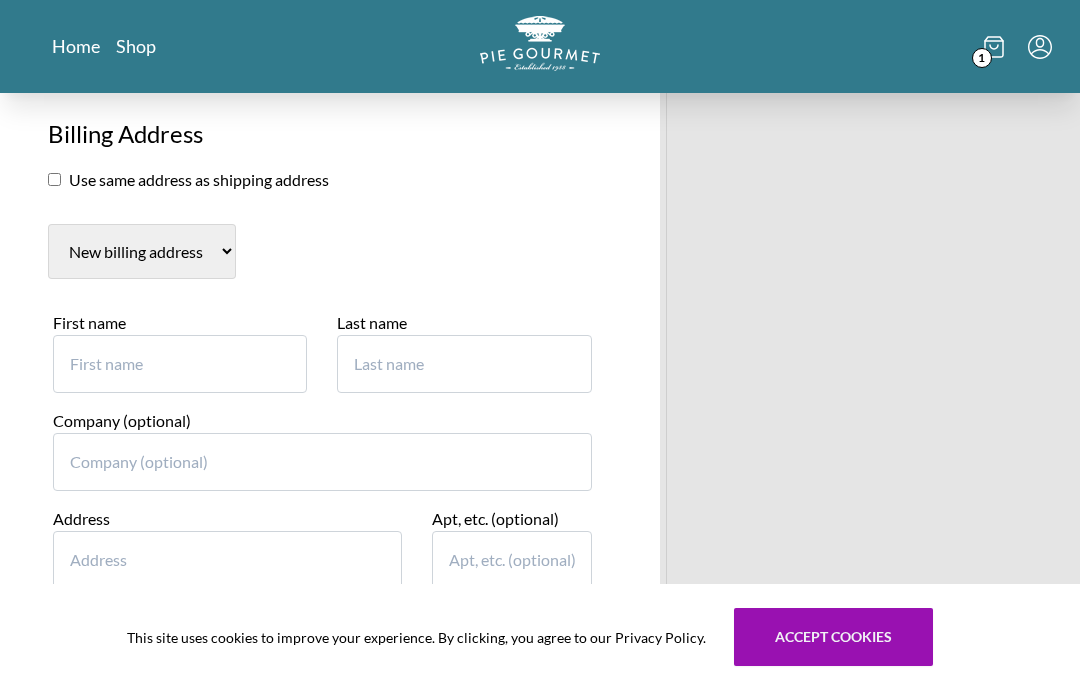 click on "First name" at bounding box center [180, 364] 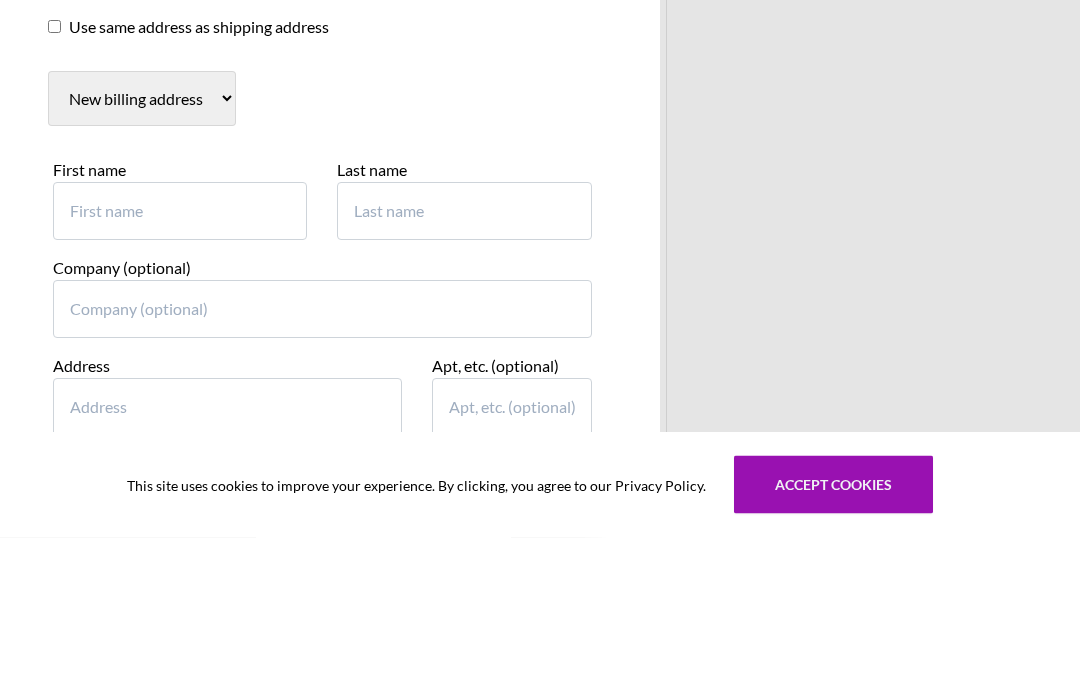 type on "[PERSON_NAME]" 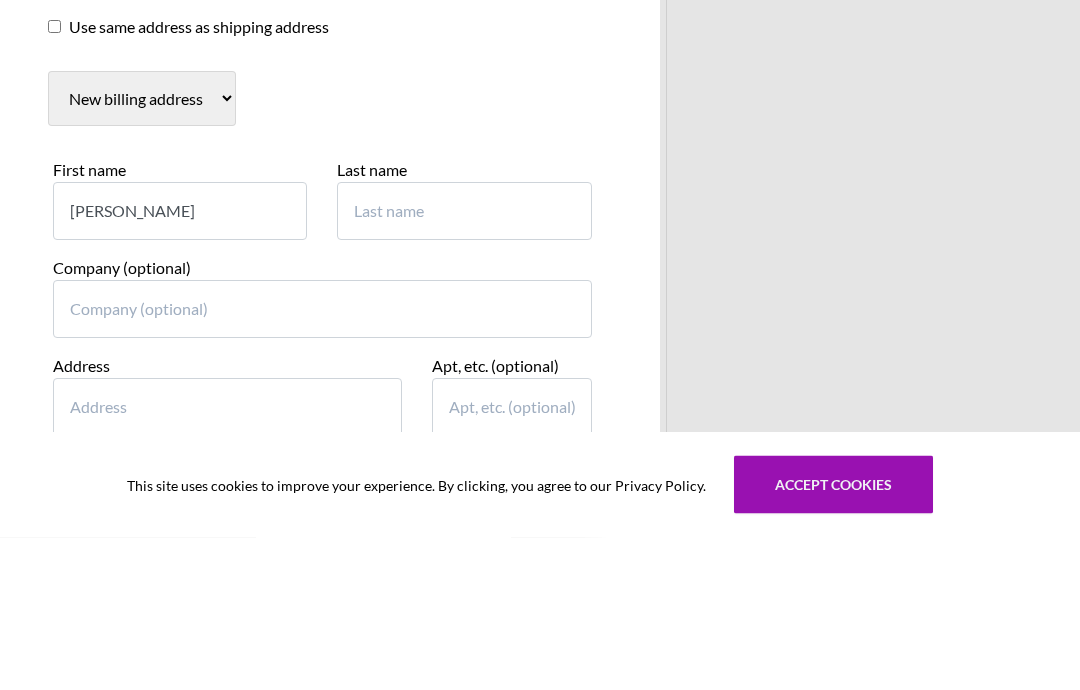type on "[PERSON_NAME]" 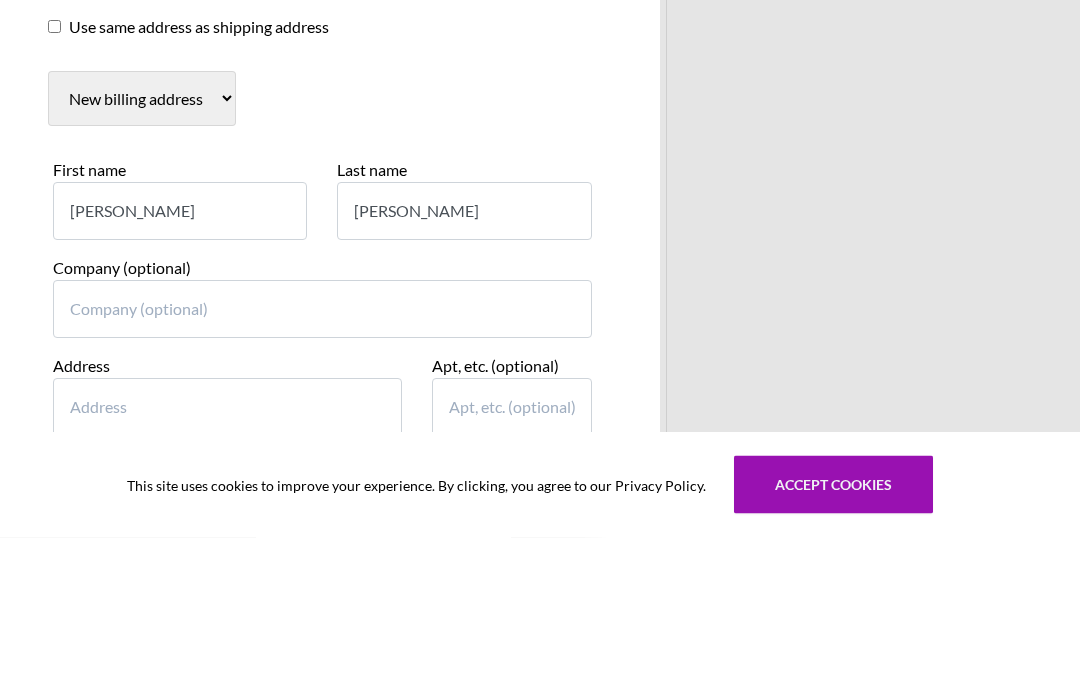type on "[STREET_ADDRESS][PERSON_NAME]" 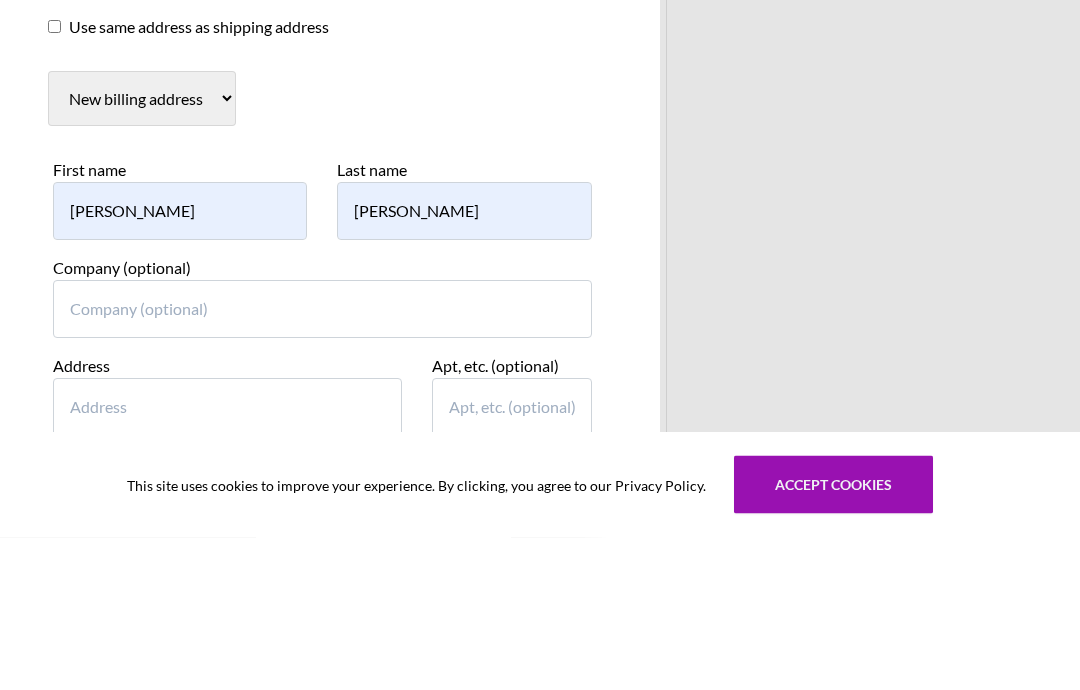 scroll, scrollTop: 2024, scrollLeft: 0, axis: vertical 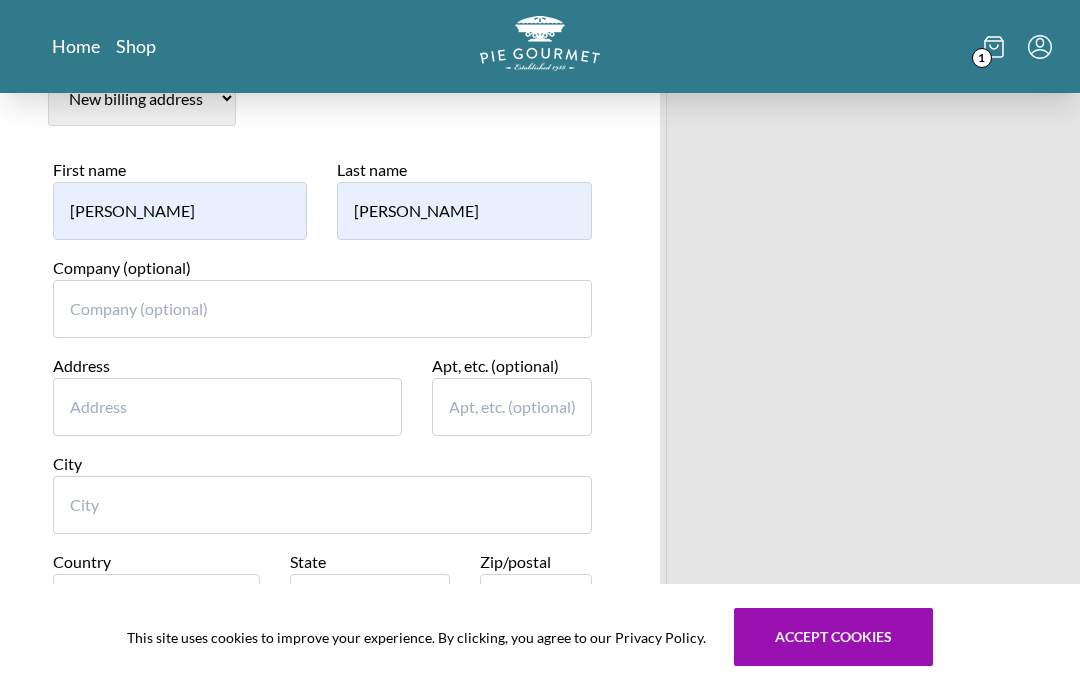 click on "Address" at bounding box center [227, 407] 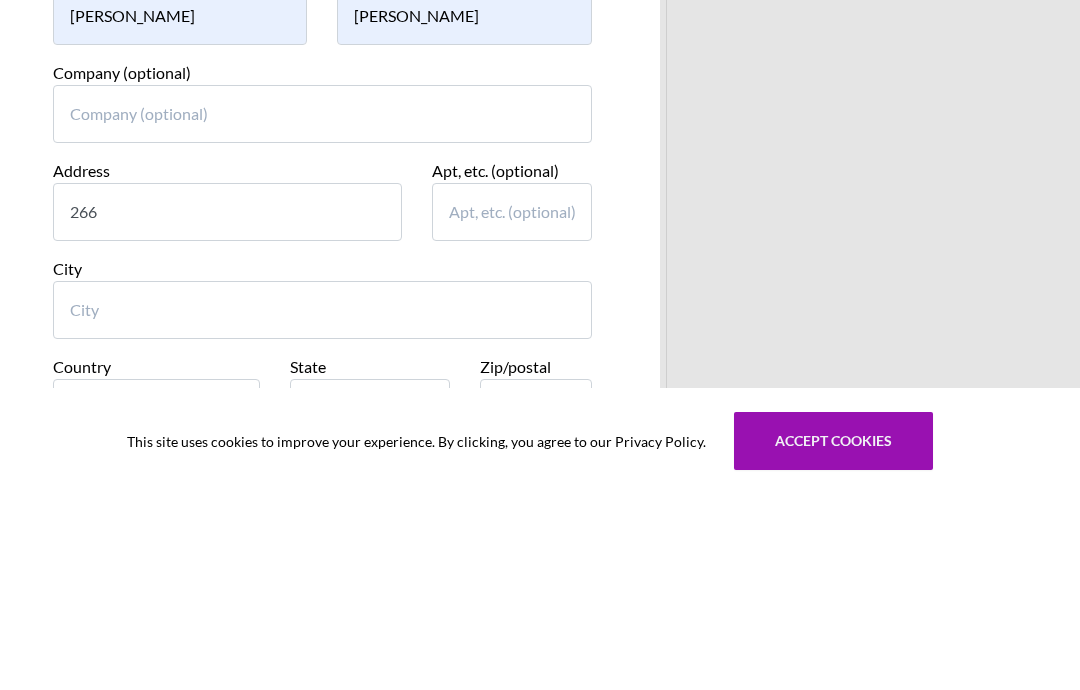 type on "[STREET_ADDRESS]" 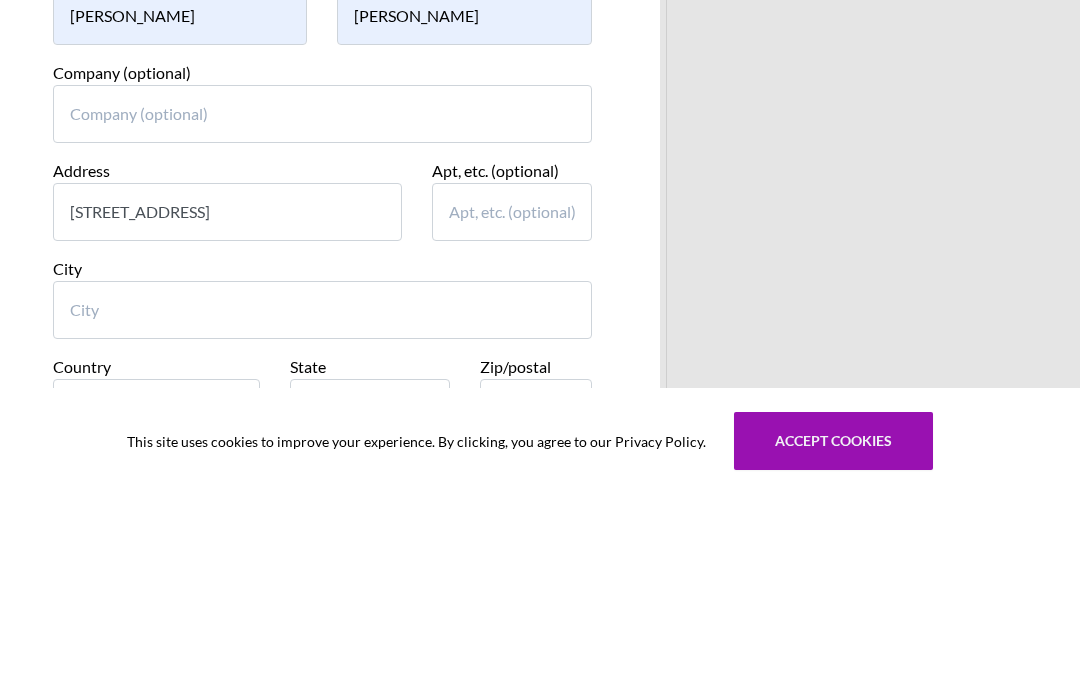 type on "Ste A" 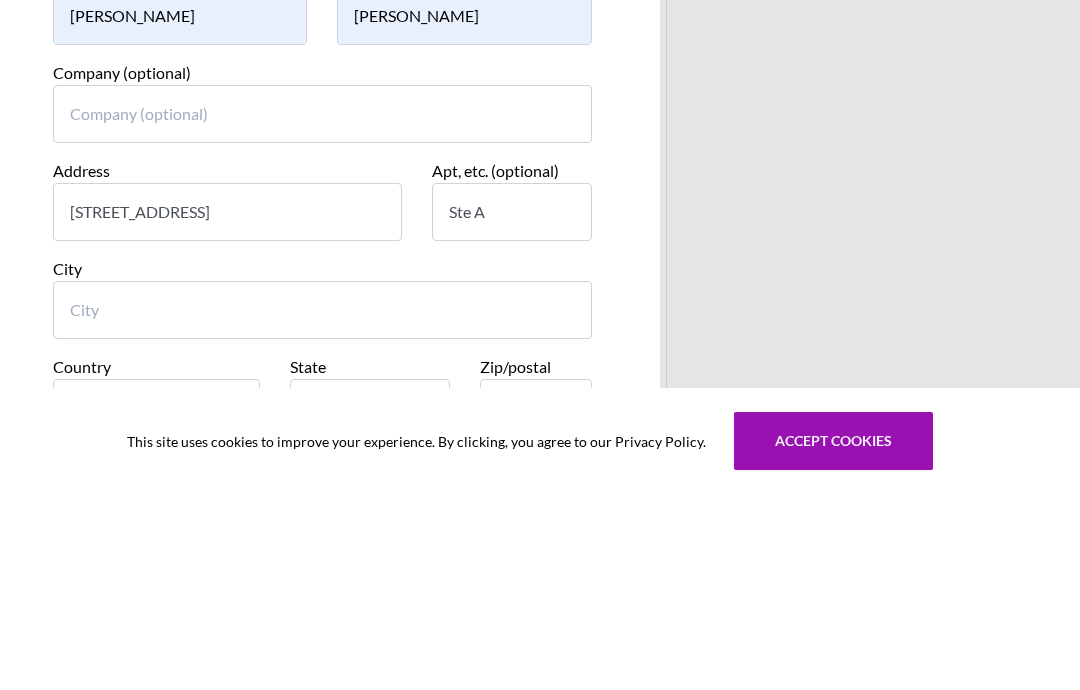 type on "[GEOGRAPHIC_DATA]" 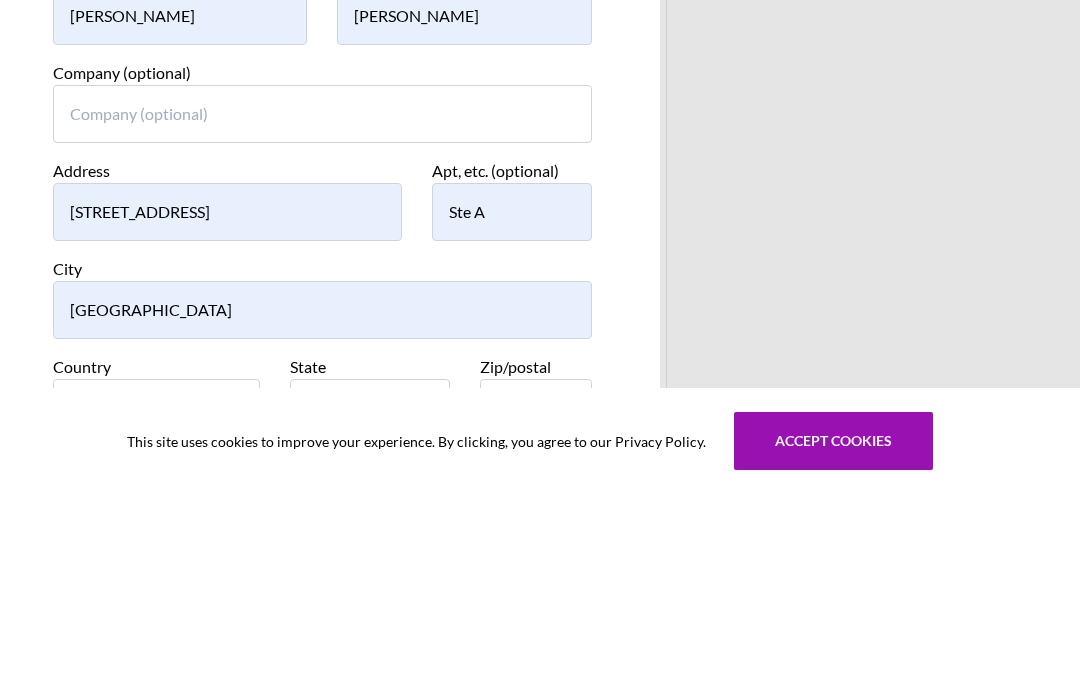 scroll, scrollTop: 2220, scrollLeft: 0, axis: vertical 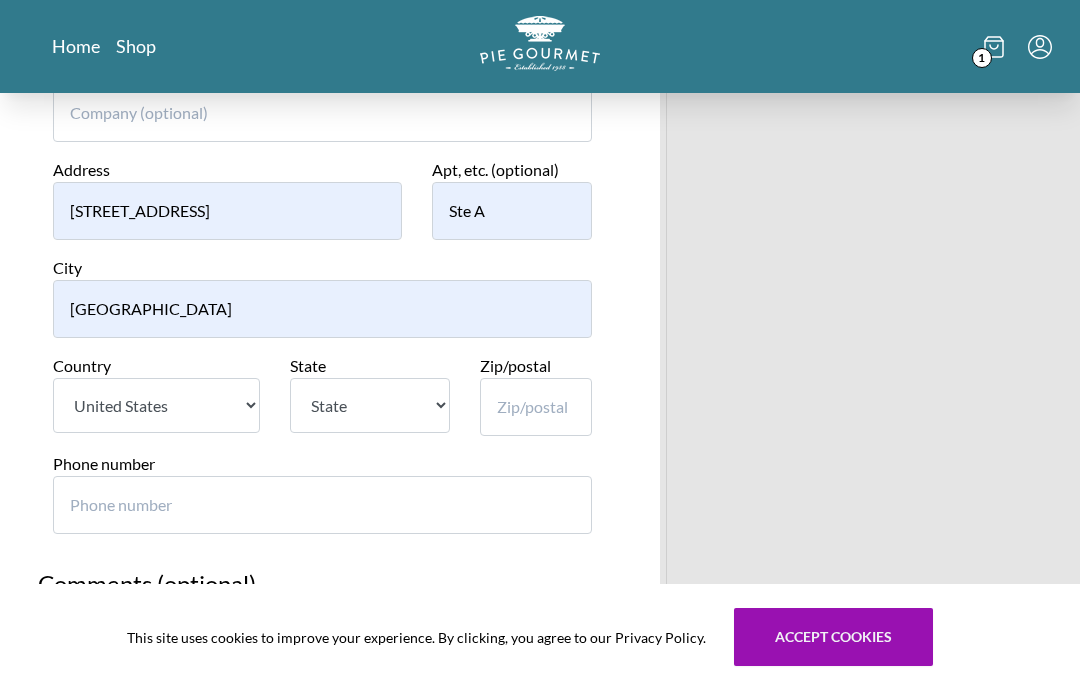select on "MI" 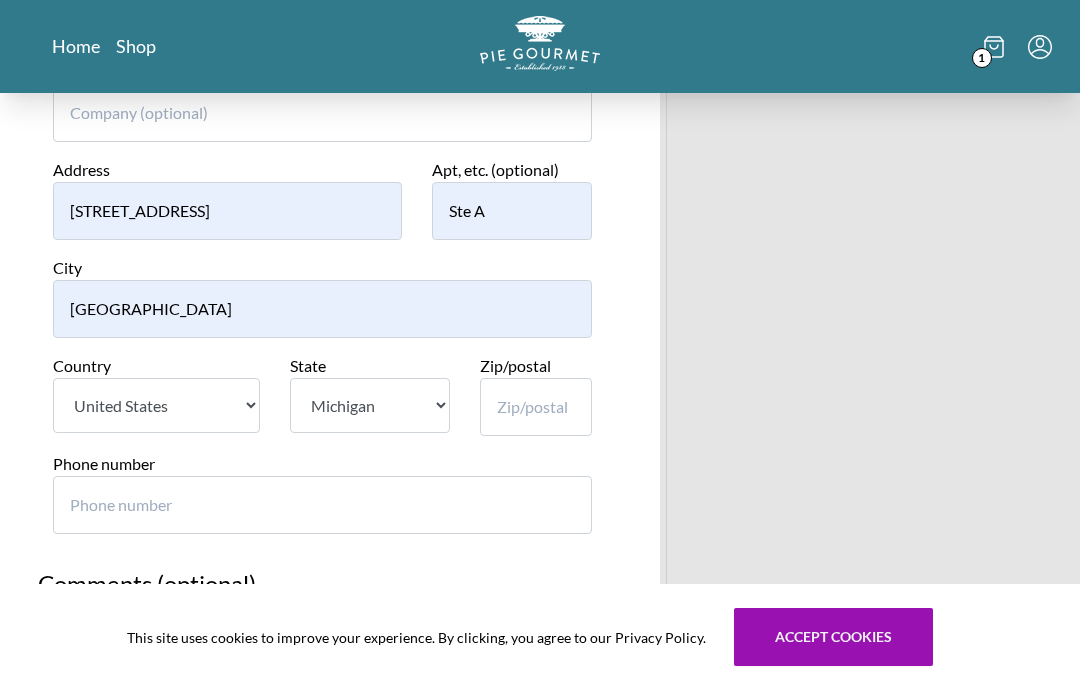 type on "49684" 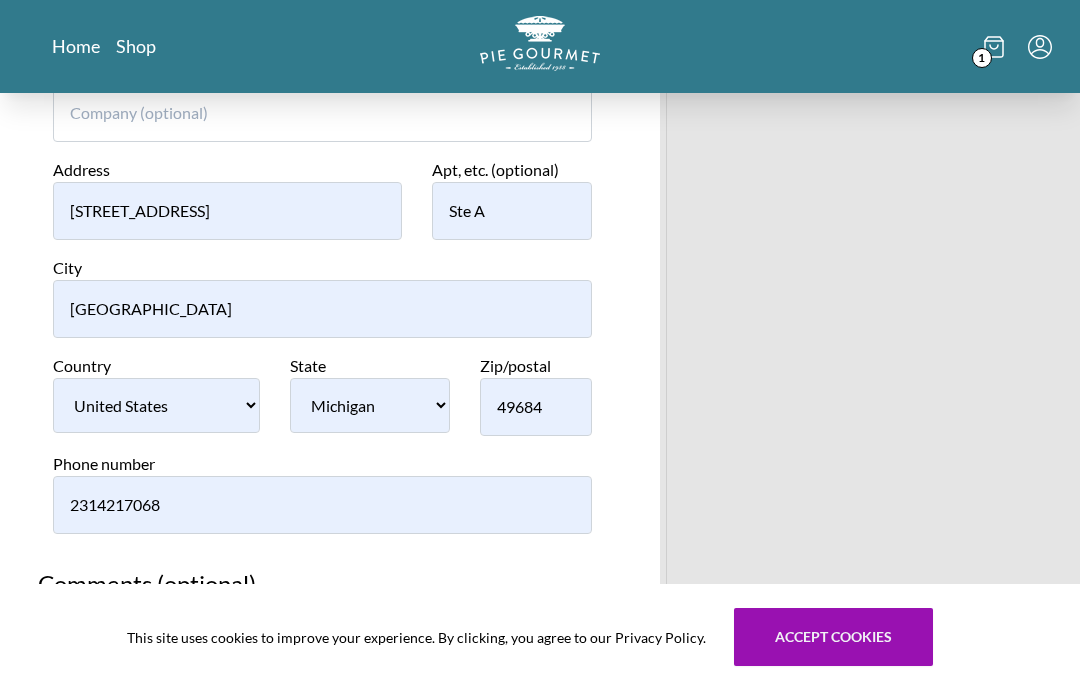 click on "2314217068" at bounding box center [322, 505] 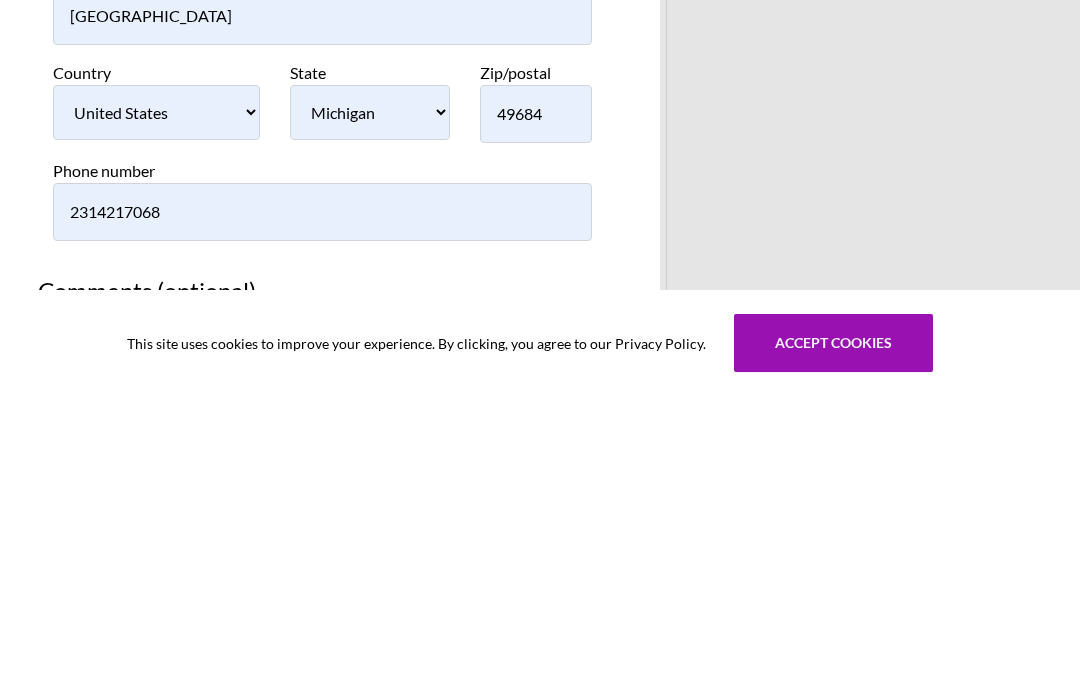 type on "2314098245" 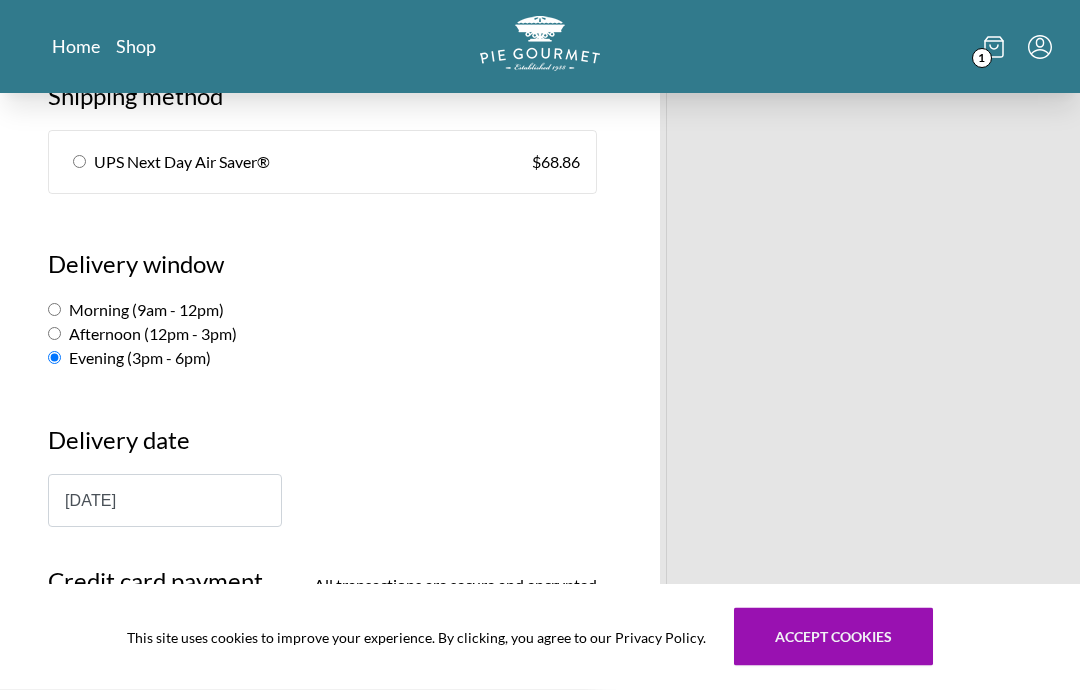 scroll, scrollTop: 1185, scrollLeft: 0, axis: vertical 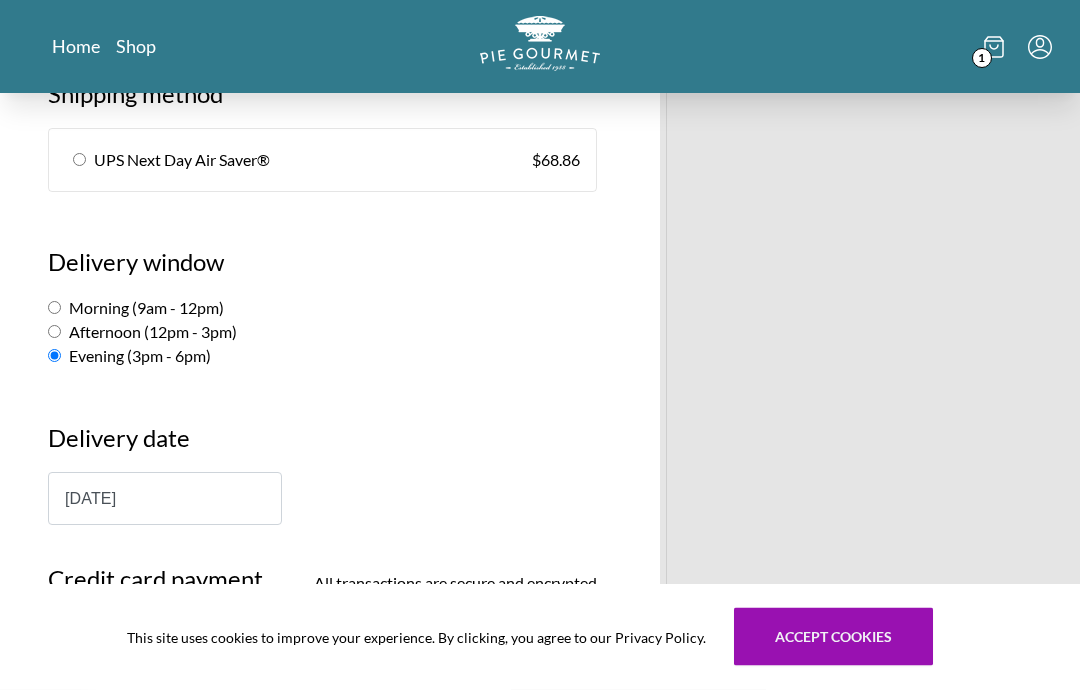 click on "[DATE]" at bounding box center [165, 499] 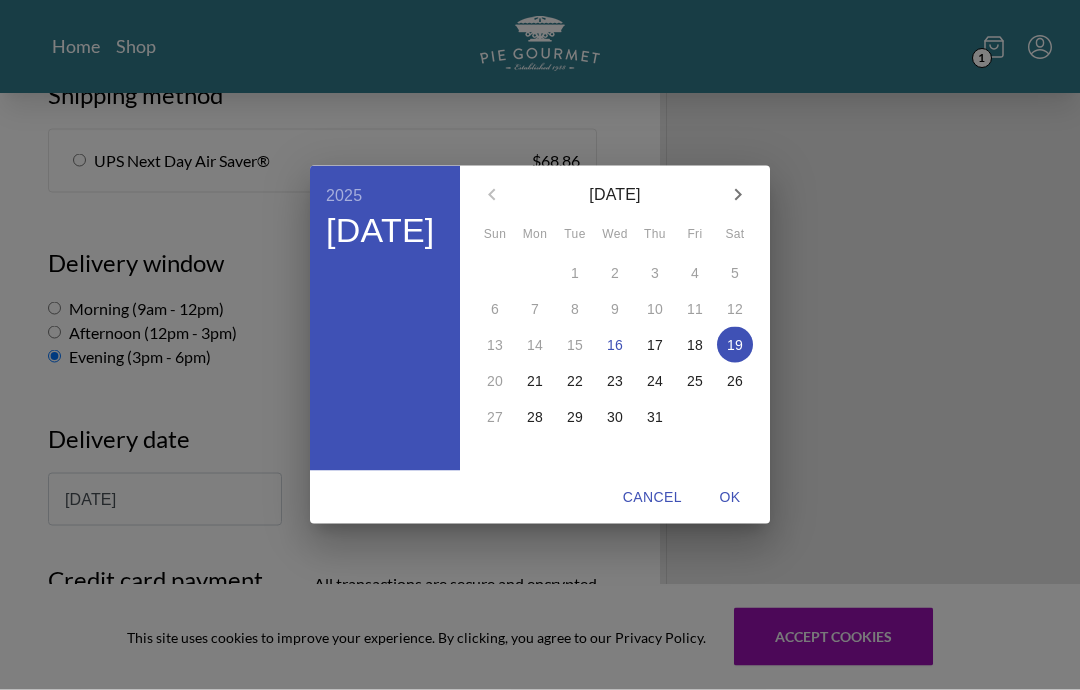 scroll, scrollTop: 1186, scrollLeft: 0, axis: vertical 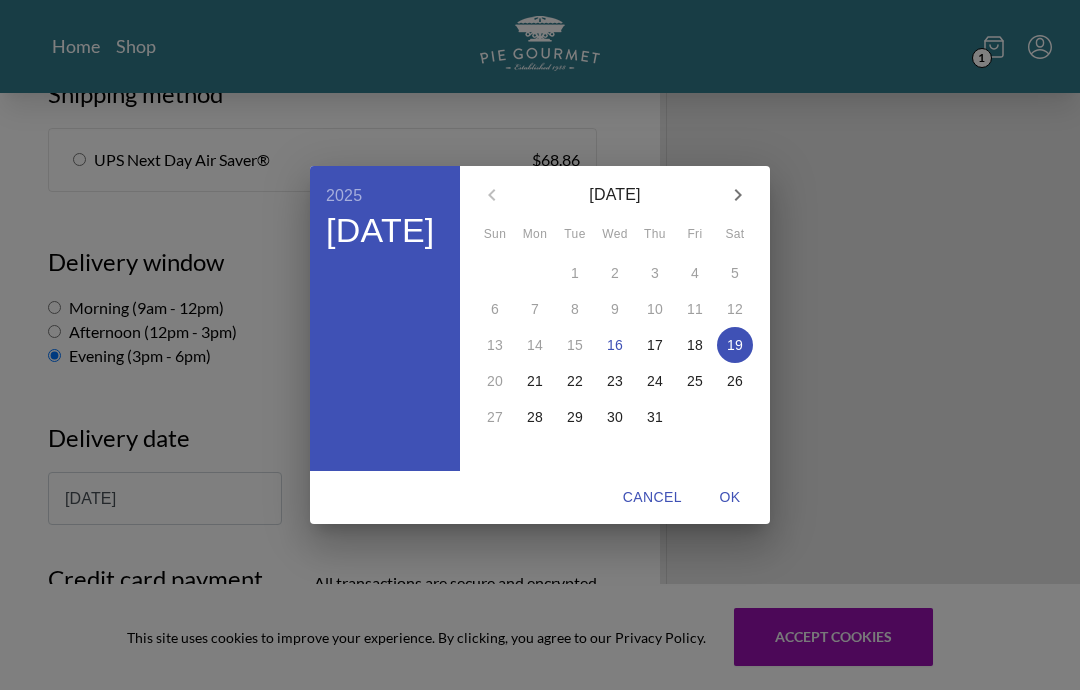 click on "21" at bounding box center [535, 381] 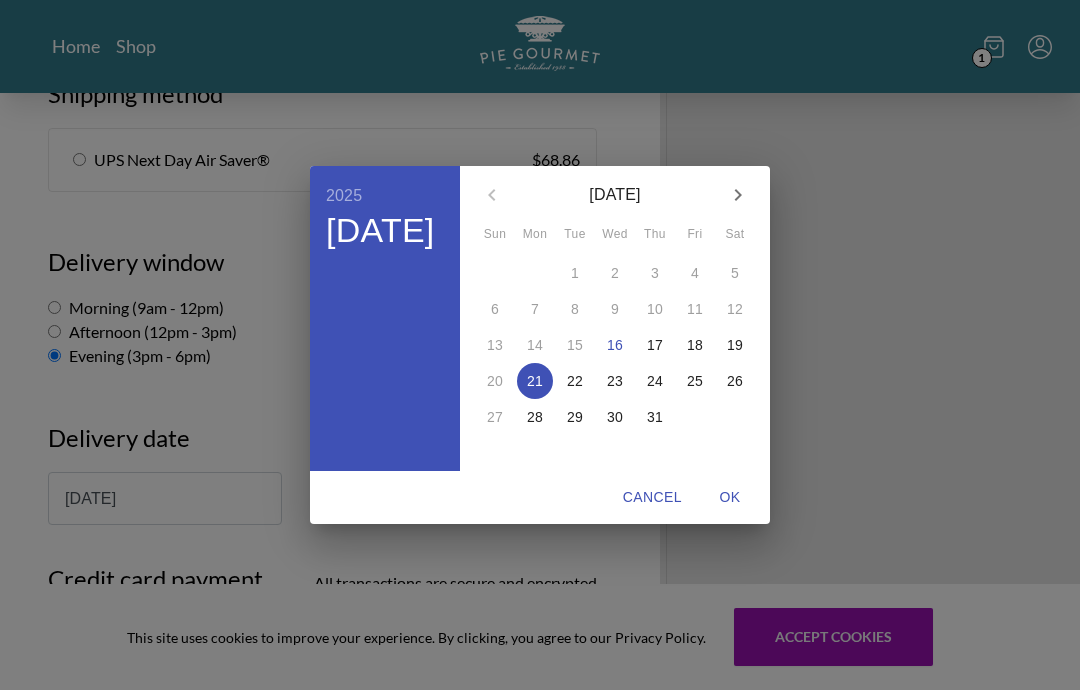 click on "OK" at bounding box center (730, 497) 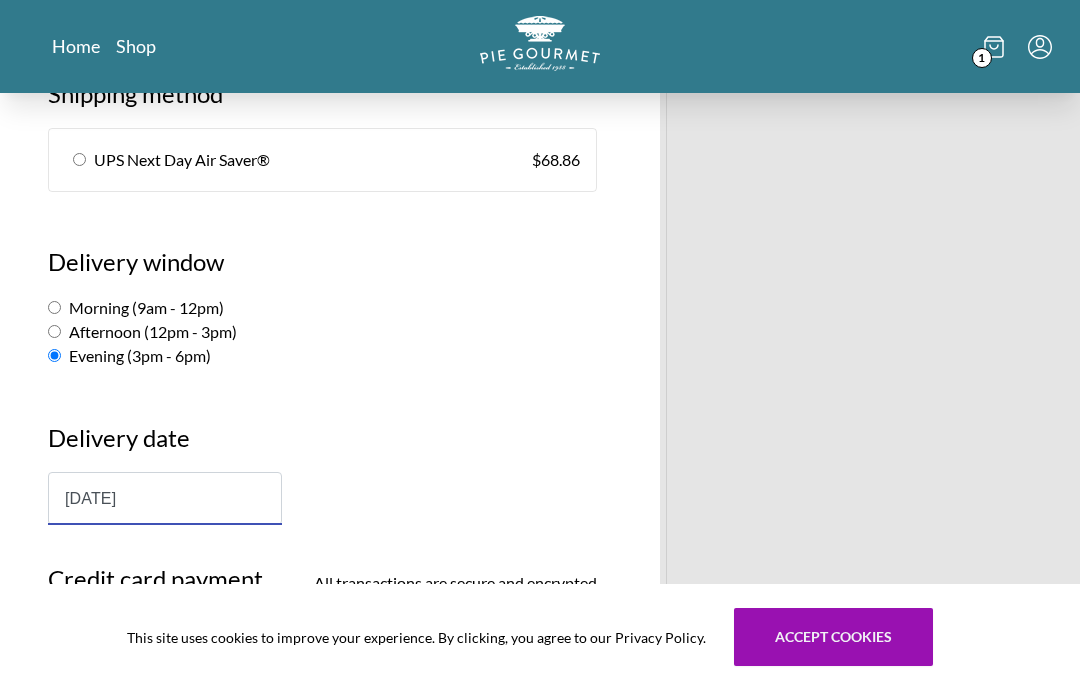 type on "[DATE]" 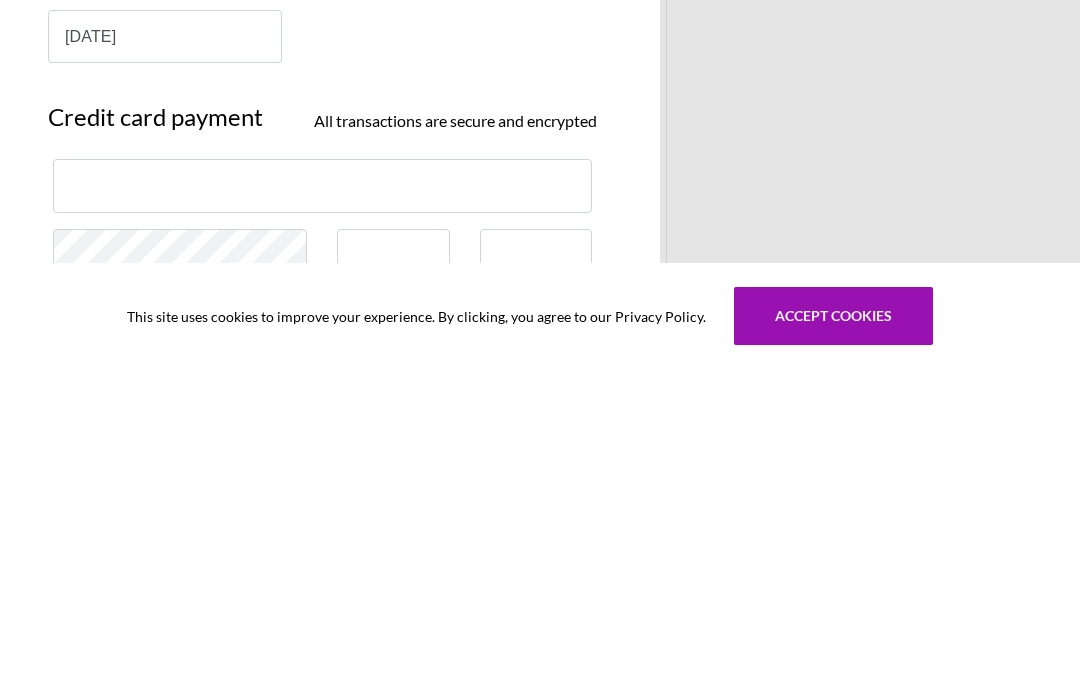 scroll, scrollTop: 1648, scrollLeft: 0, axis: vertical 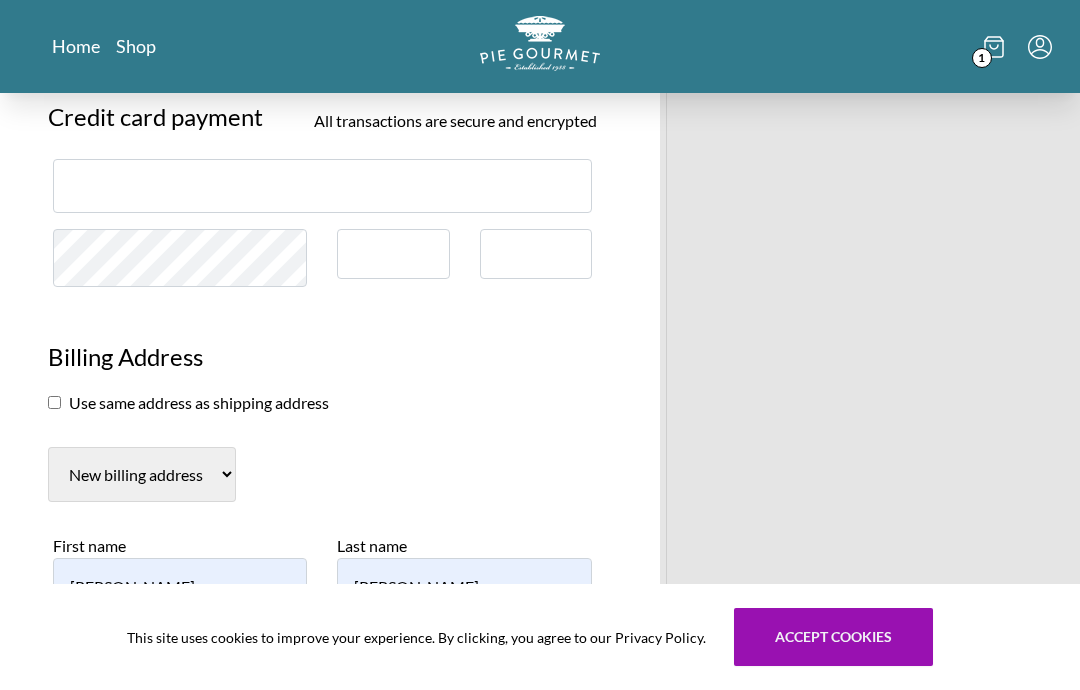 type on "[STREET_ADDRESS][PERSON_NAME]" 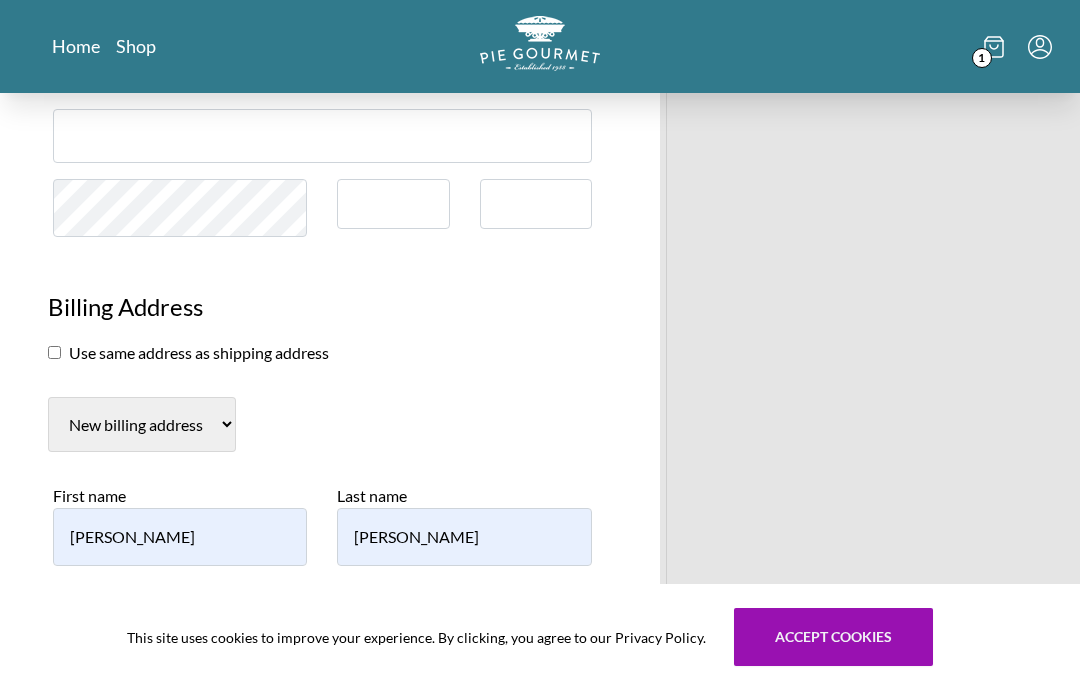 scroll, scrollTop: 1693, scrollLeft: 0, axis: vertical 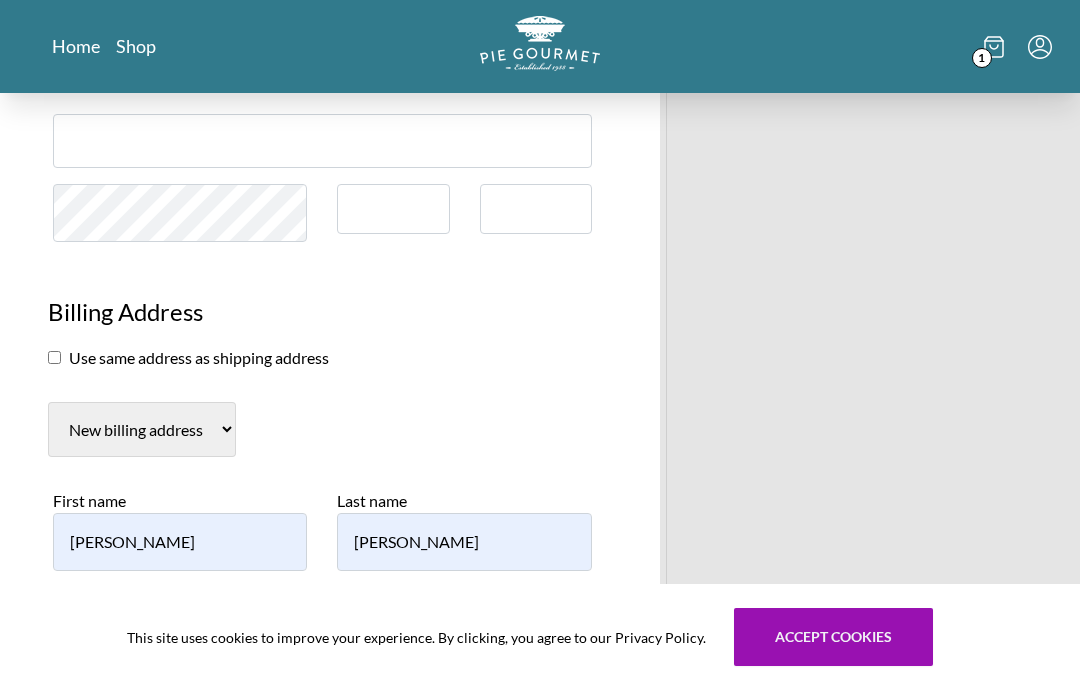 click on "[STREET_ADDRESS][PERSON_NAME]" at bounding box center [393, 209] 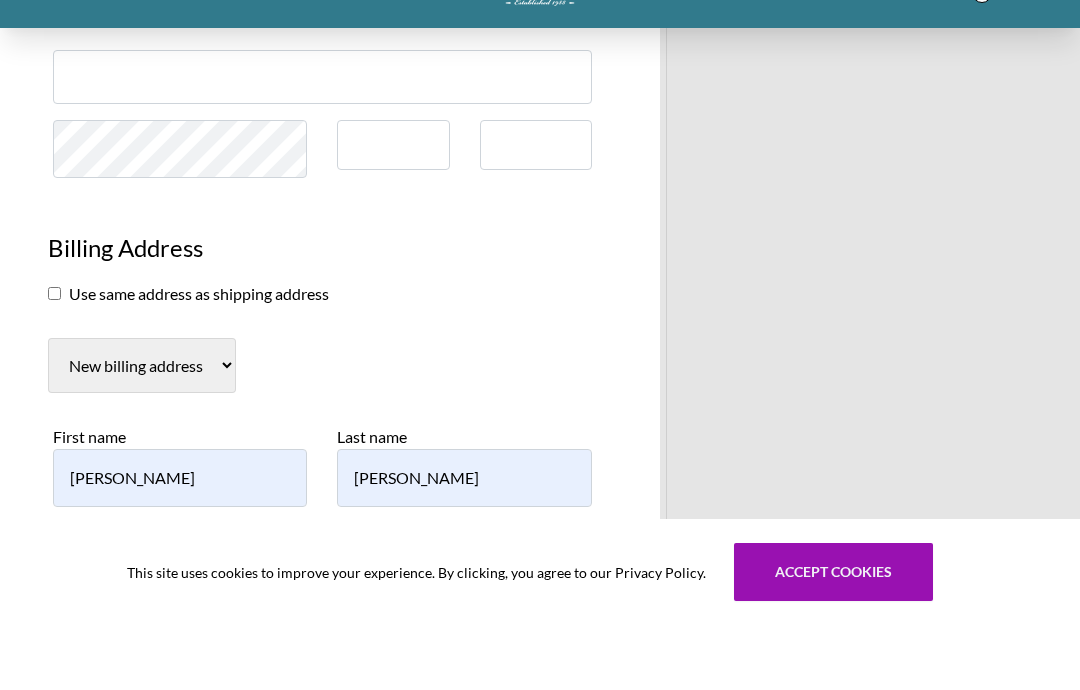 click on "[STREET_ADDRESS][PERSON_NAME]" at bounding box center [536, 210] 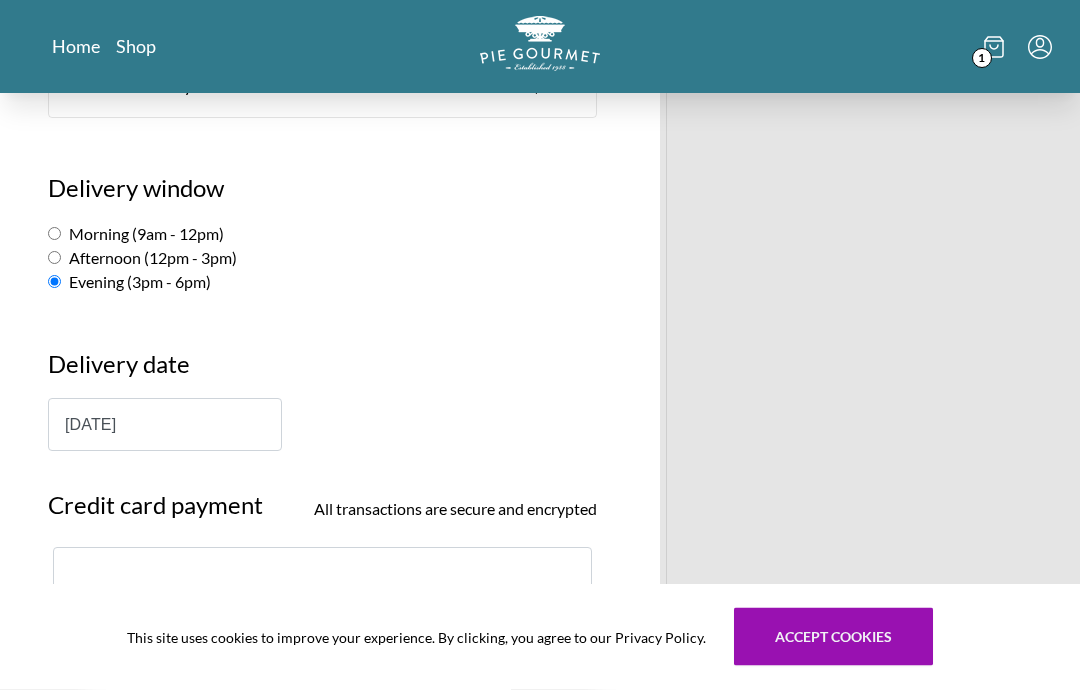 click on "[DATE]" at bounding box center (165, 425) 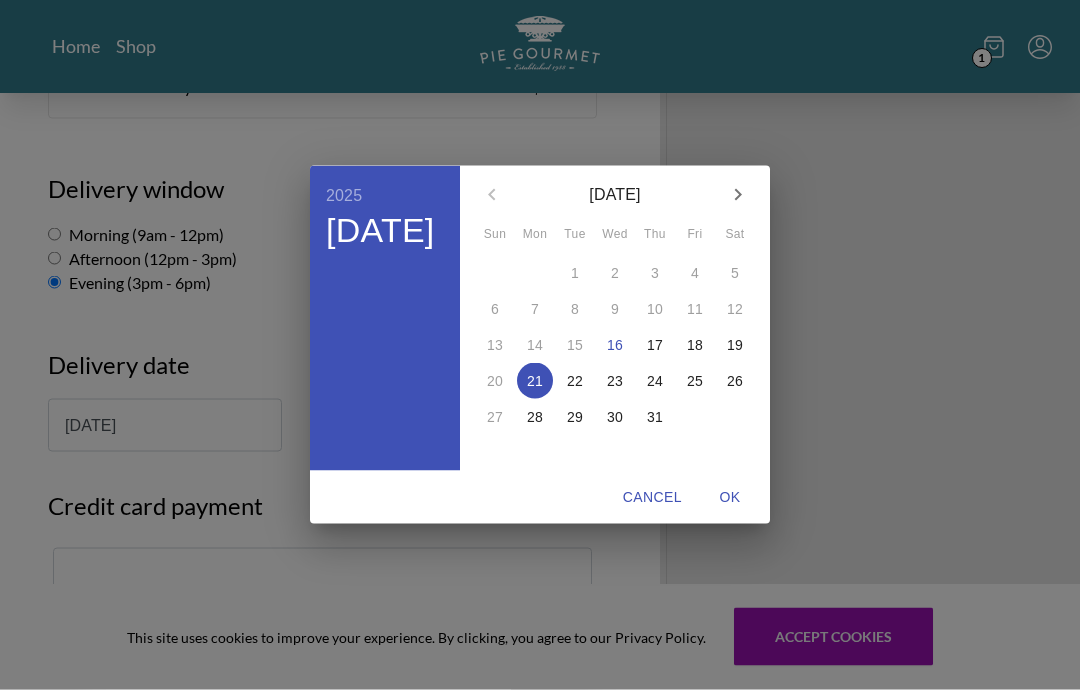 scroll, scrollTop: 1260, scrollLeft: 0, axis: vertical 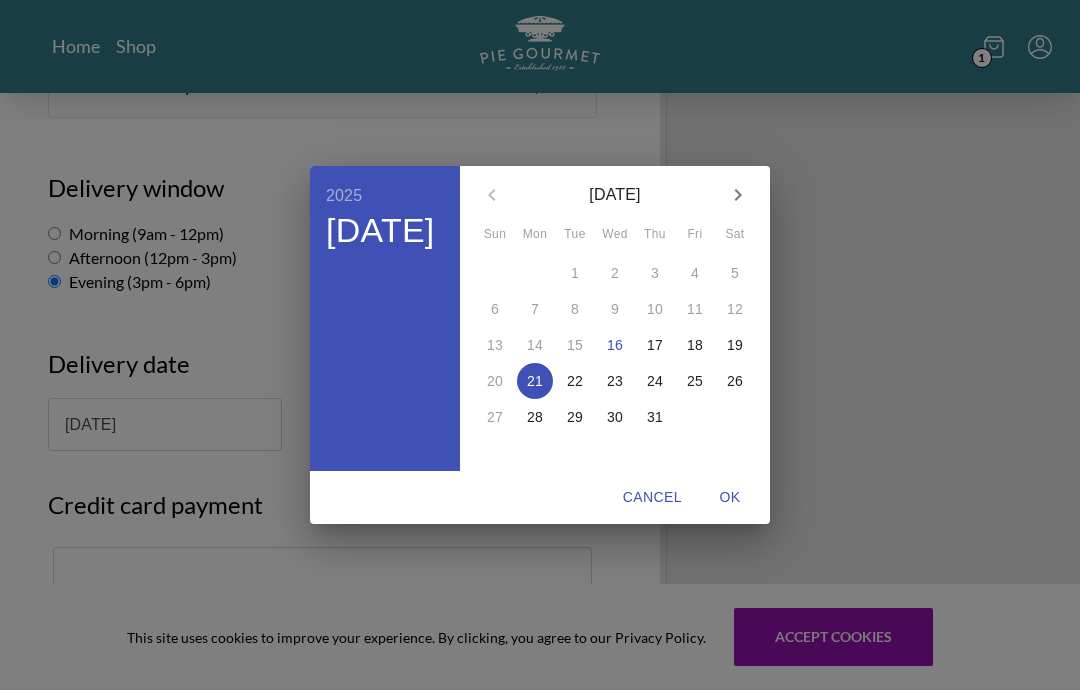 click on "17" at bounding box center (655, 345) 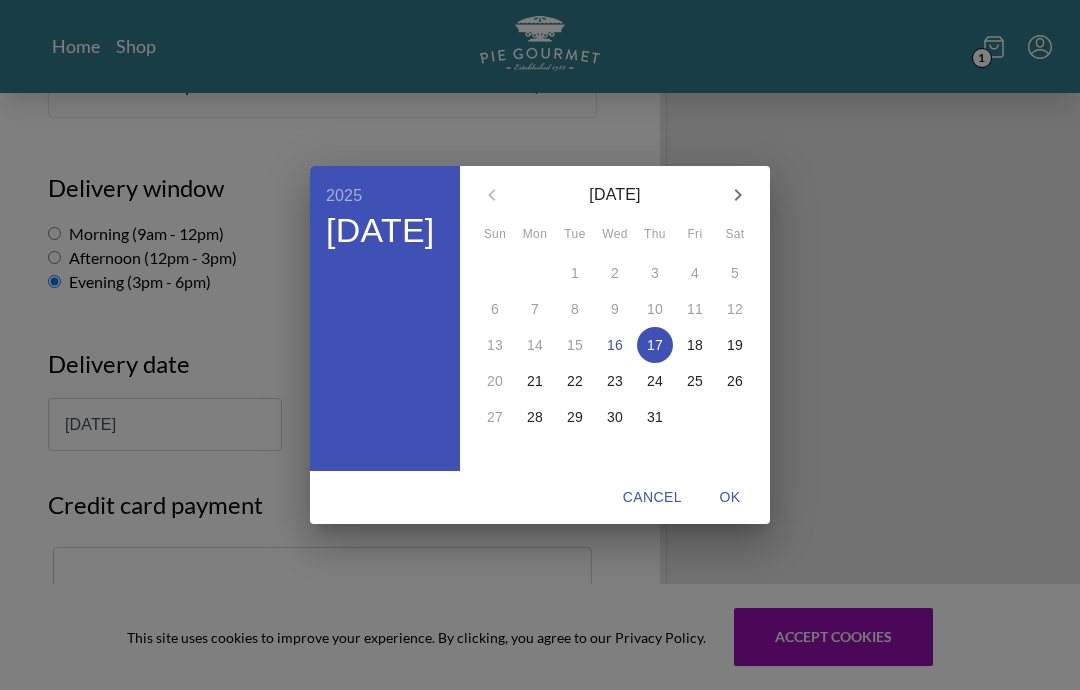 click on "OK" at bounding box center (730, 497) 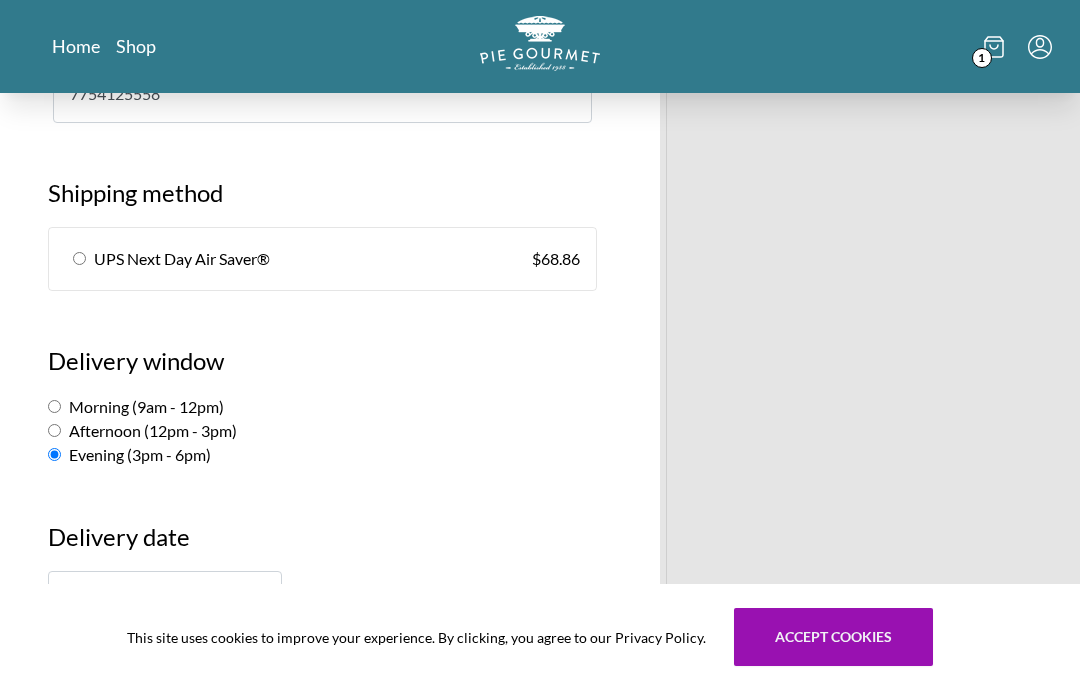 scroll, scrollTop: 1099, scrollLeft: 0, axis: vertical 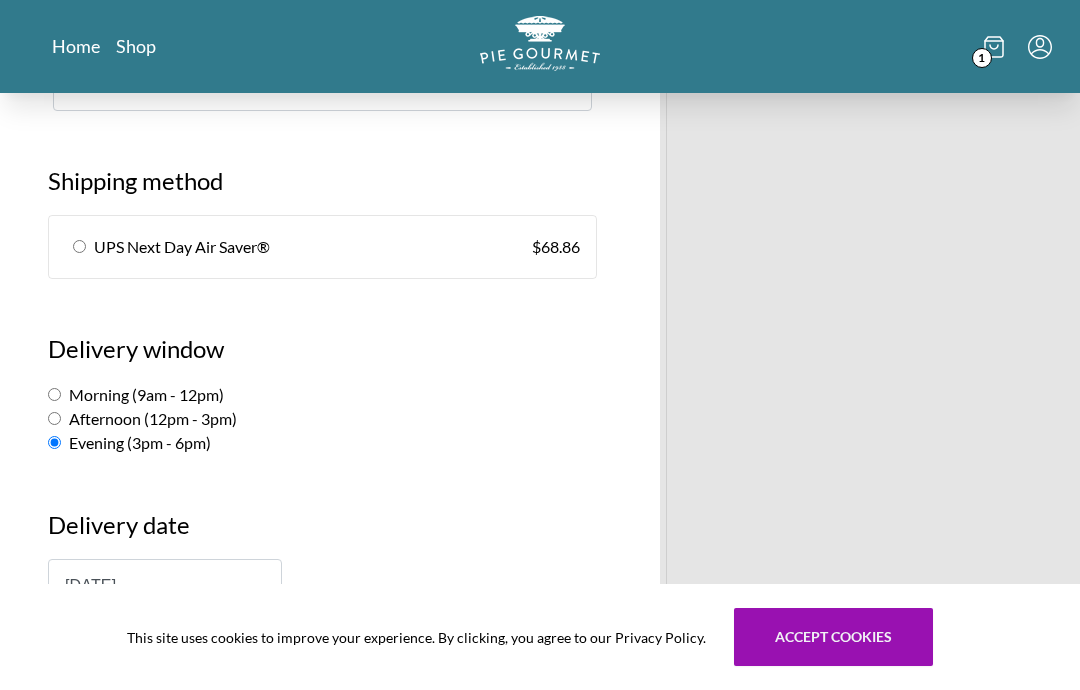 click on "[DATE]" at bounding box center [165, 585] 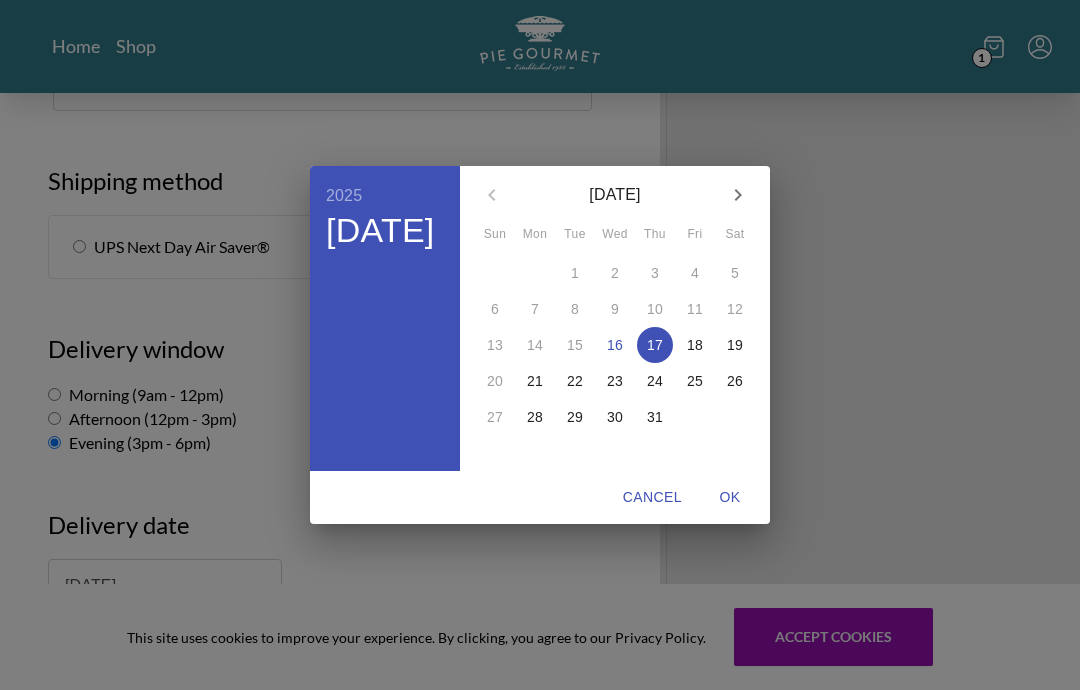 click on "19" at bounding box center [735, 345] 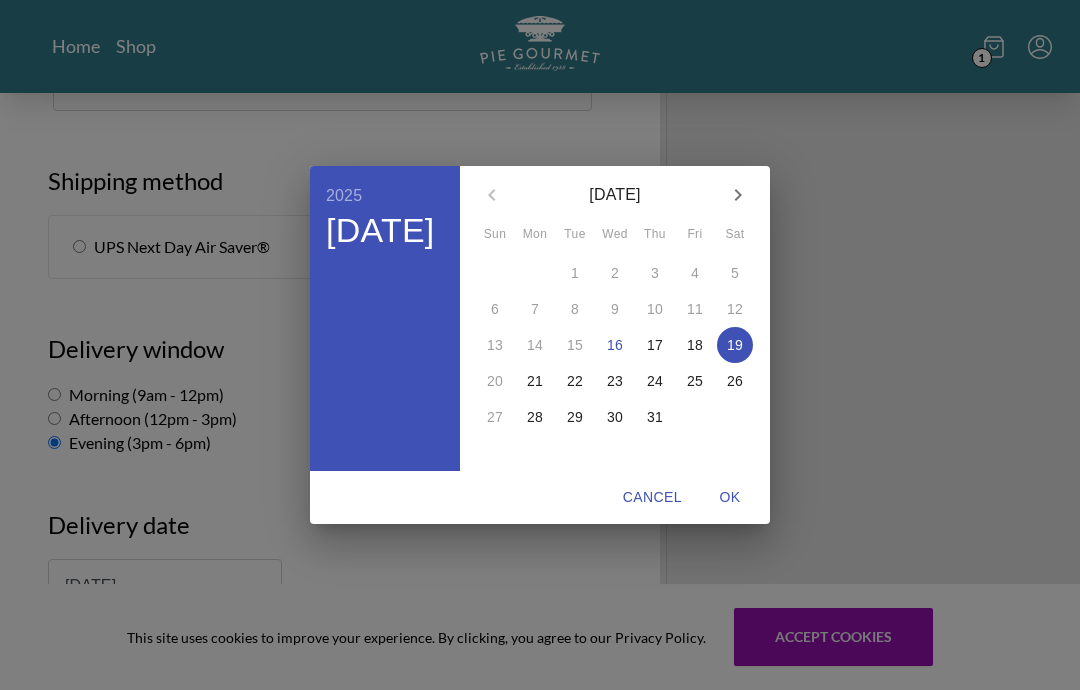 click on "OK" at bounding box center [730, 497] 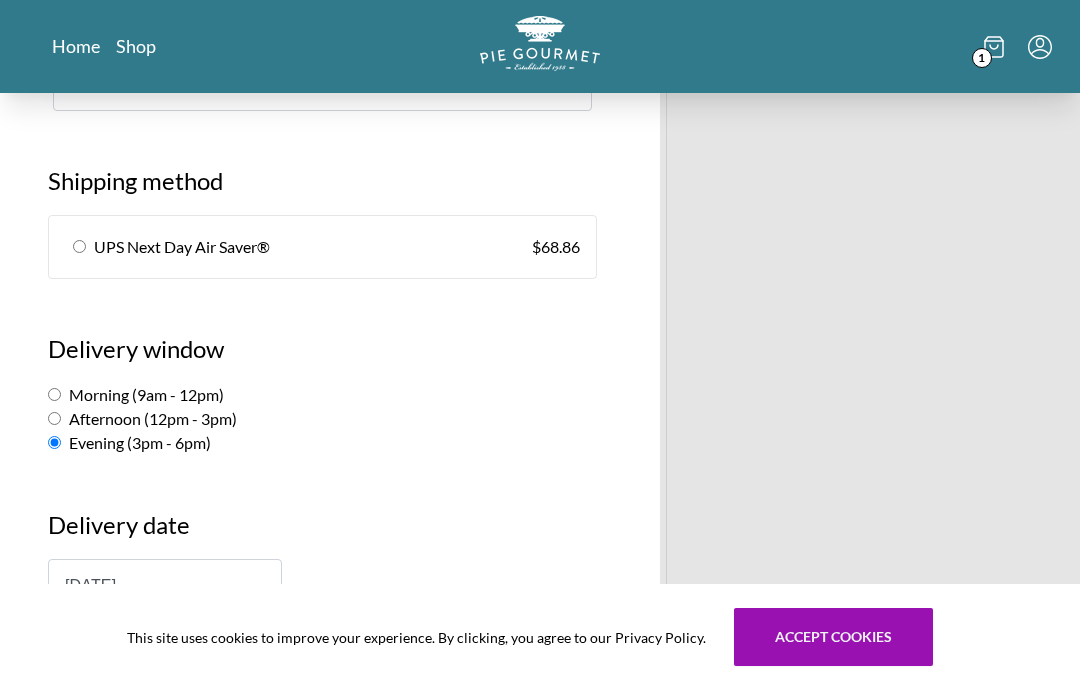 type on "[DATE]" 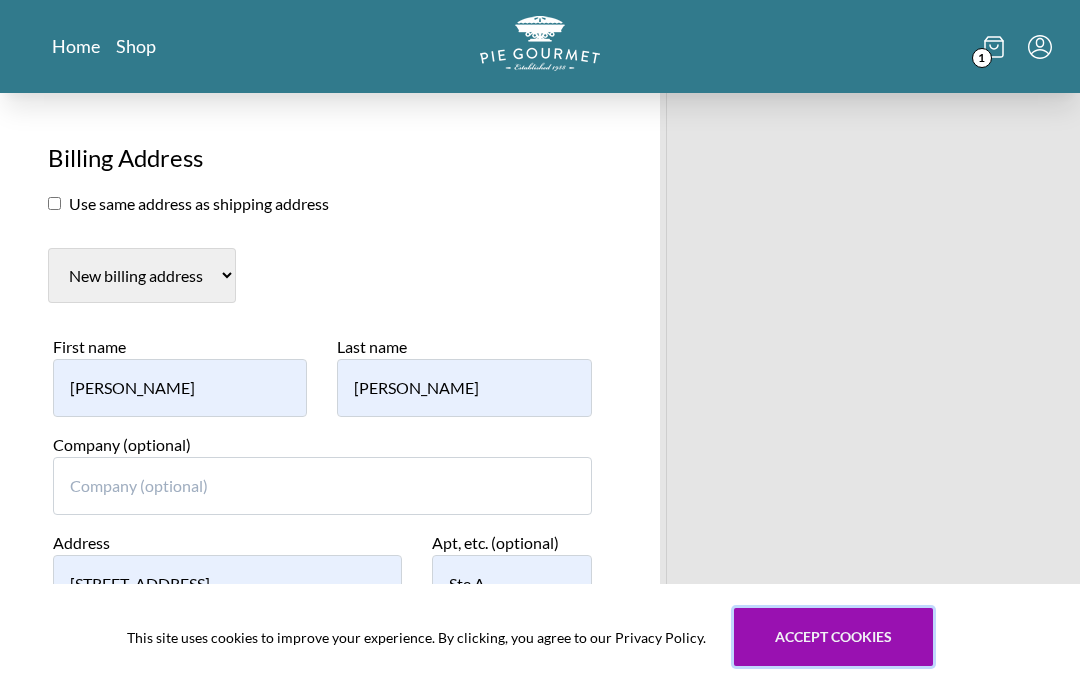 click on "Accept cookies" at bounding box center [833, 637] 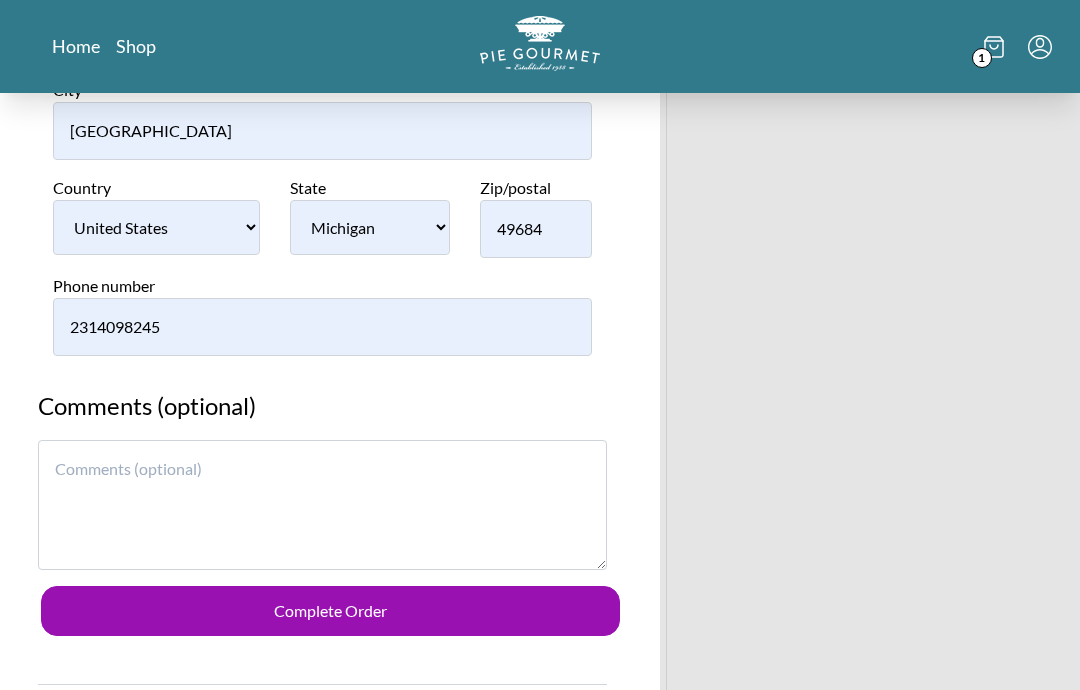 scroll, scrollTop: 2538, scrollLeft: 0, axis: vertical 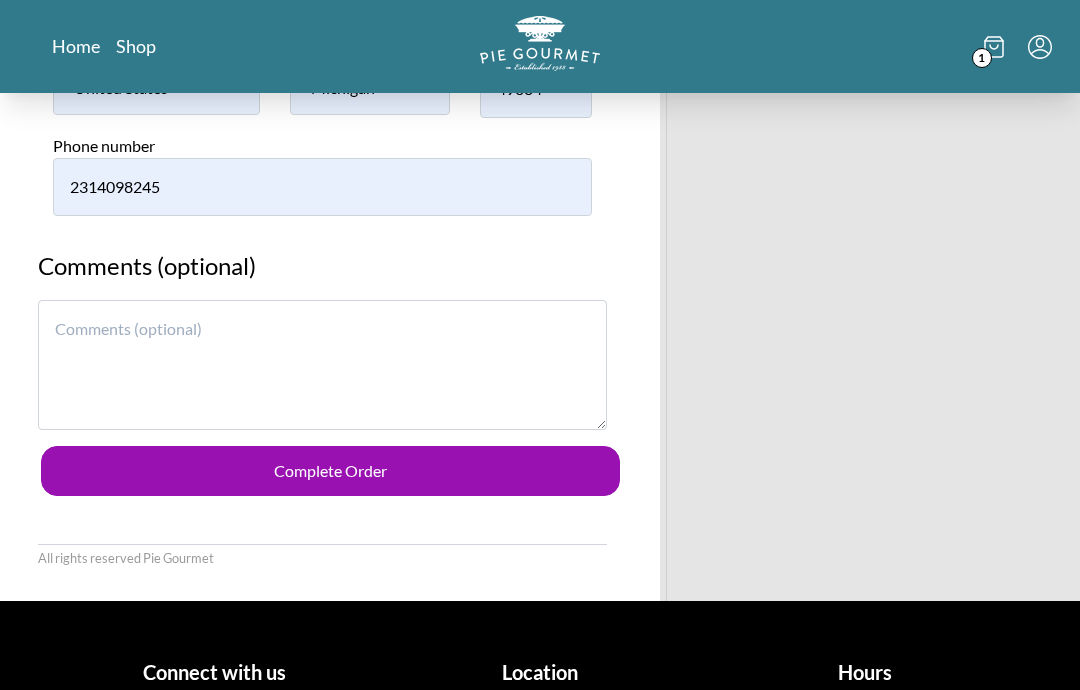 click on "Complete Order" at bounding box center [330, 471] 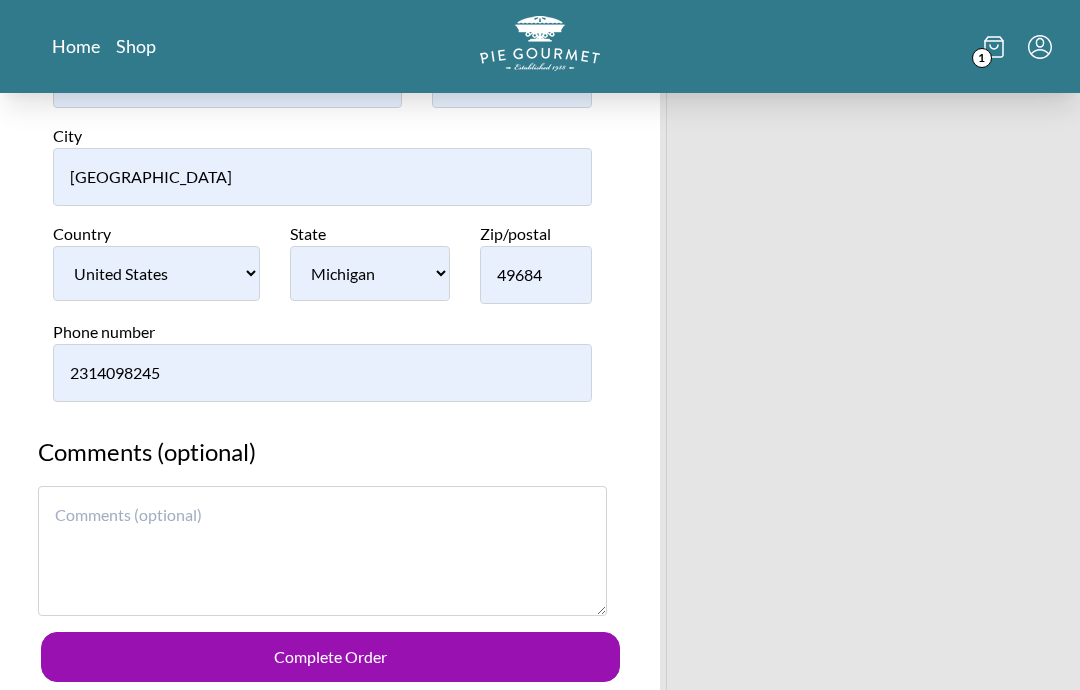 scroll, scrollTop: 2360, scrollLeft: 0, axis: vertical 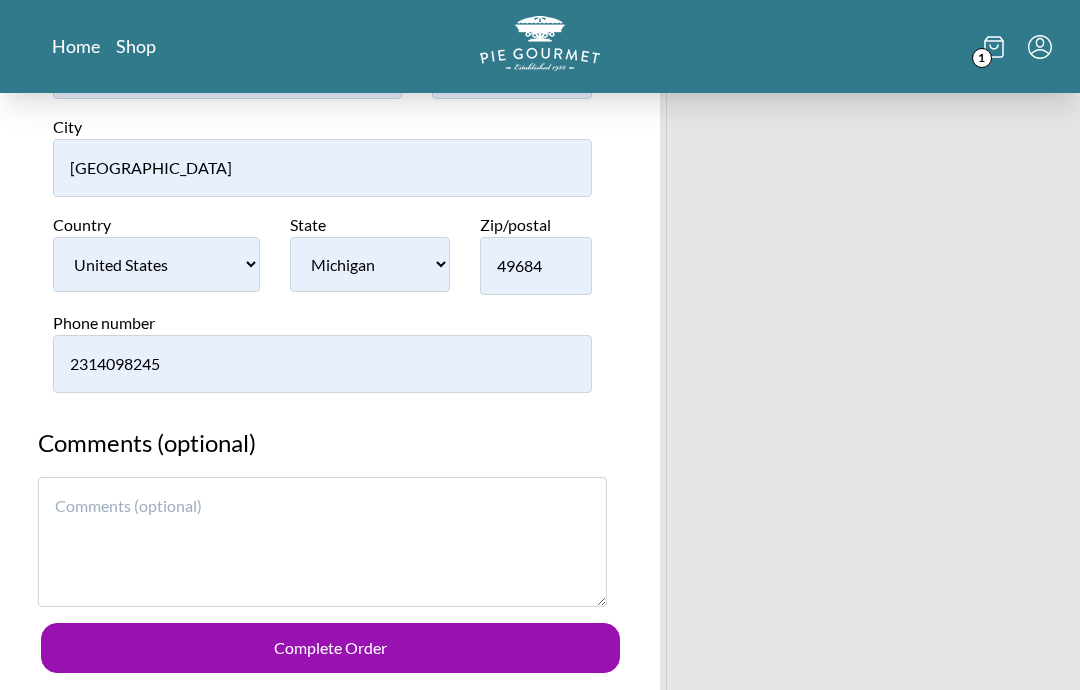 click on "Complete Order" at bounding box center (330, 649) 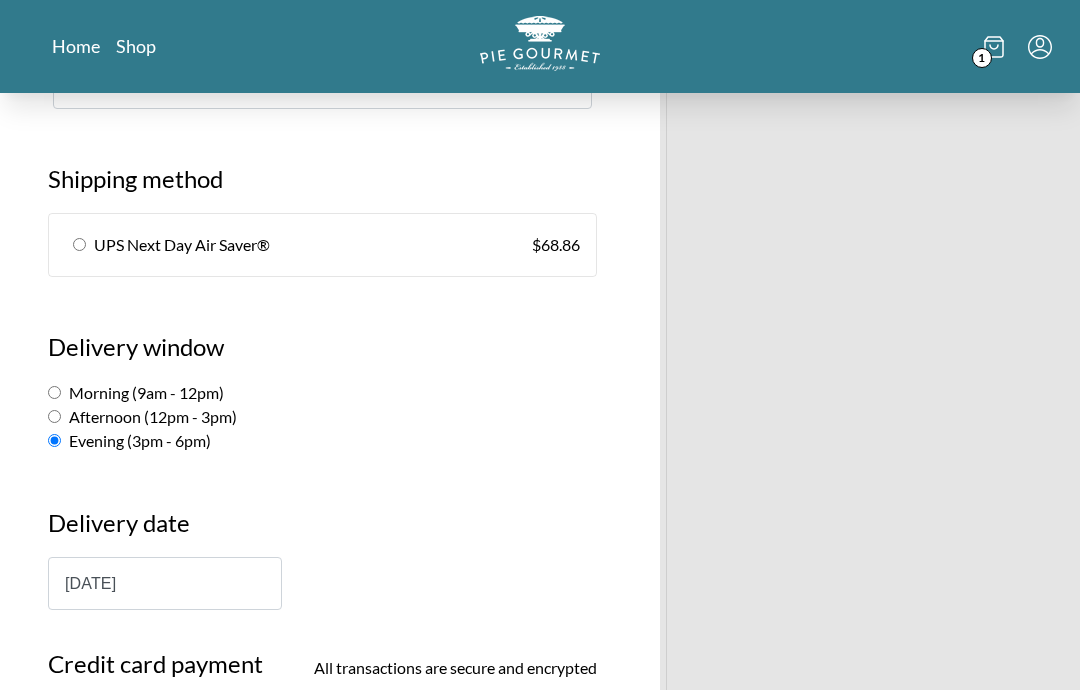 scroll, scrollTop: 1101, scrollLeft: 0, axis: vertical 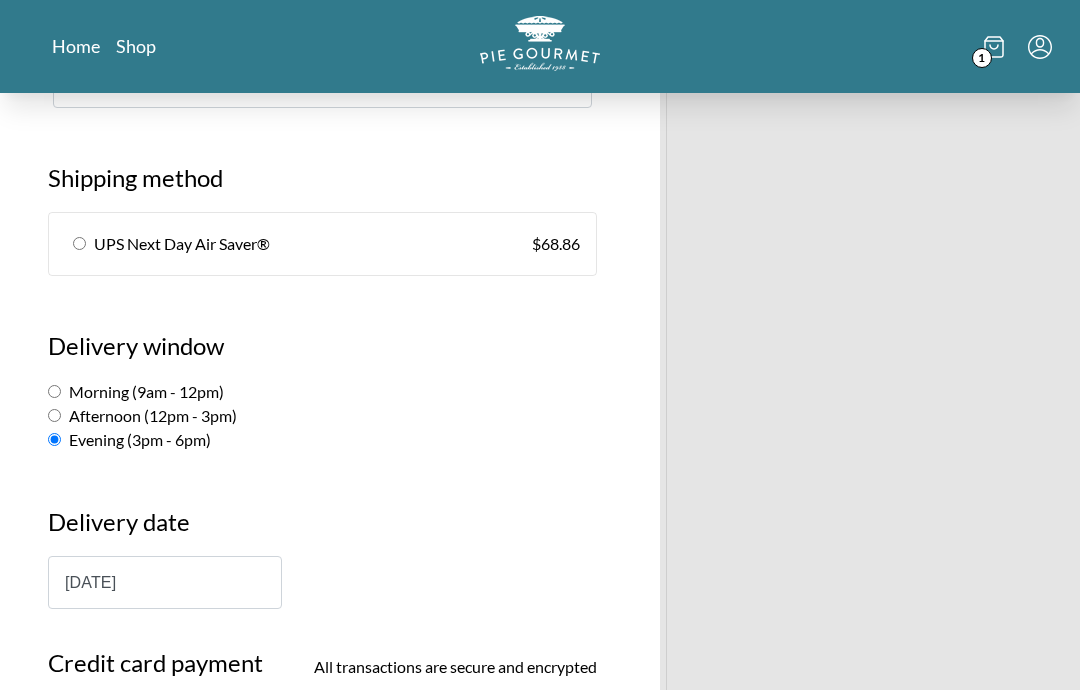 click on "Afternoon (12pm - 3pm)" at bounding box center (142, 416) 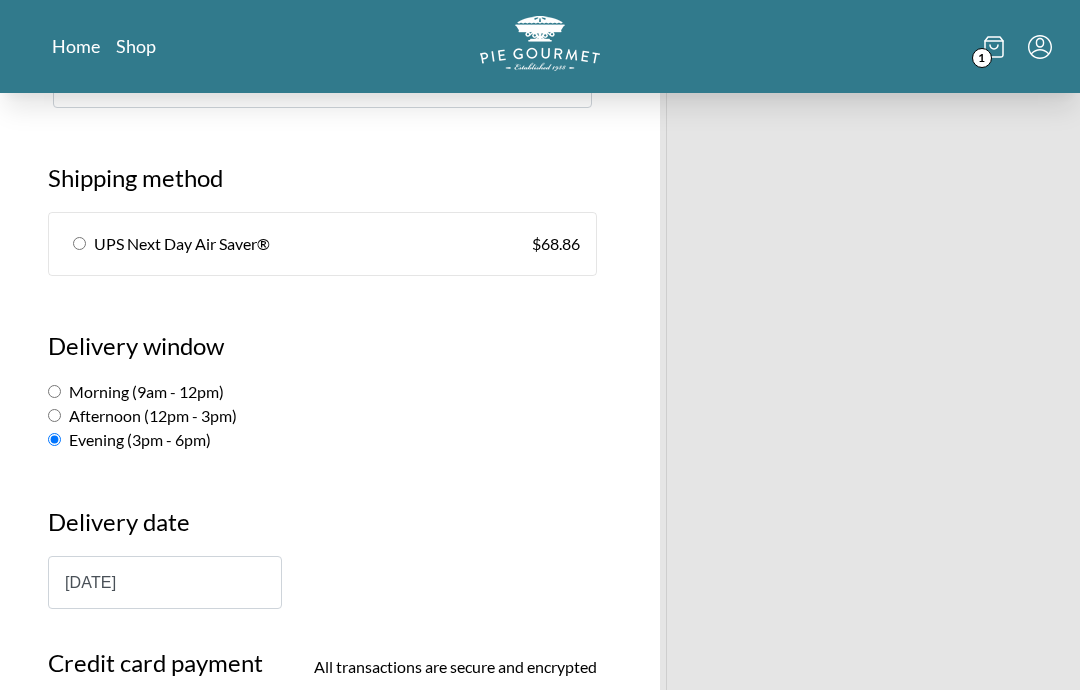 radio on "true" 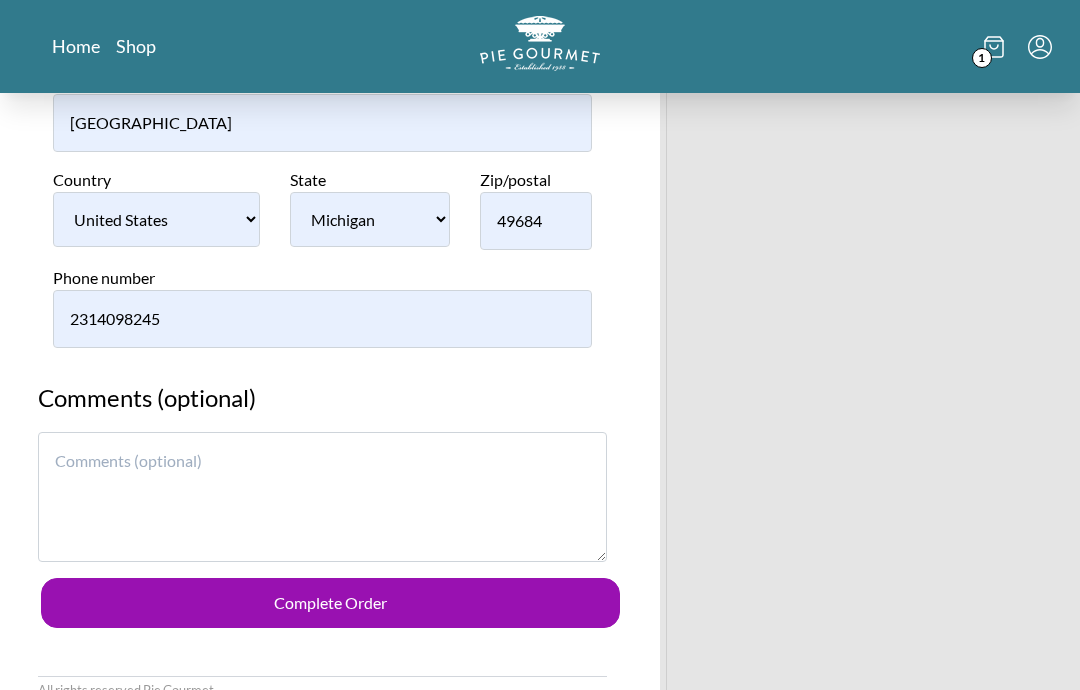 scroll, scrollTop: 2443, scrollLeft: 0, axis: vertical 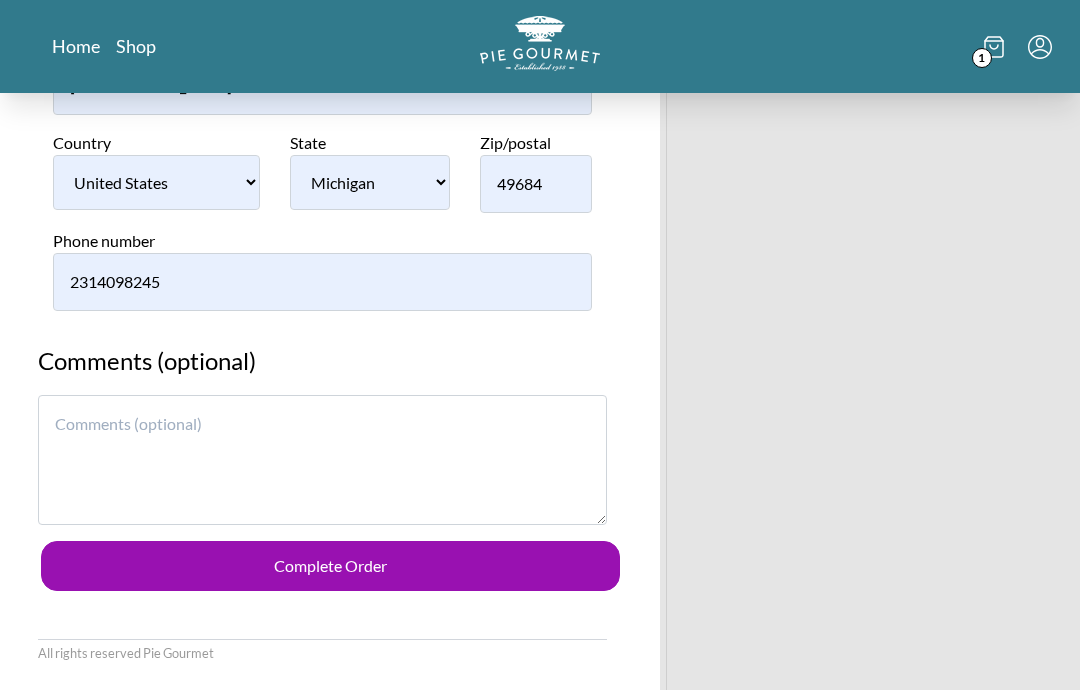 click on "Complete Order" at bounding box center [330, 566] 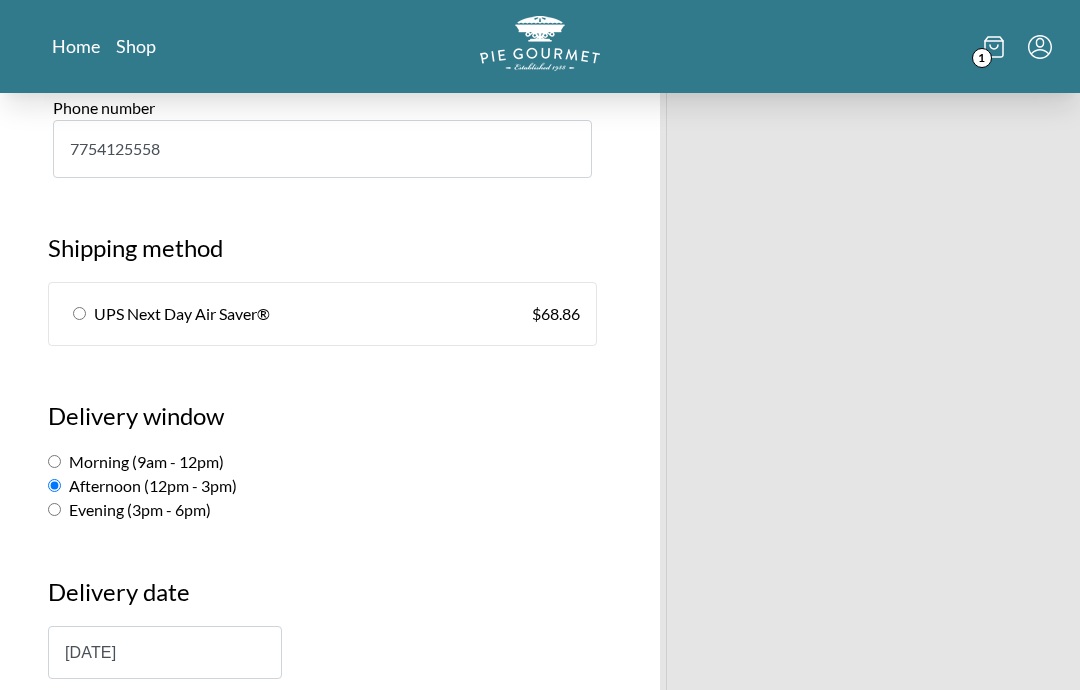 scroll, scrollTop: 1033, scrollLeft: 0, axis: vertical 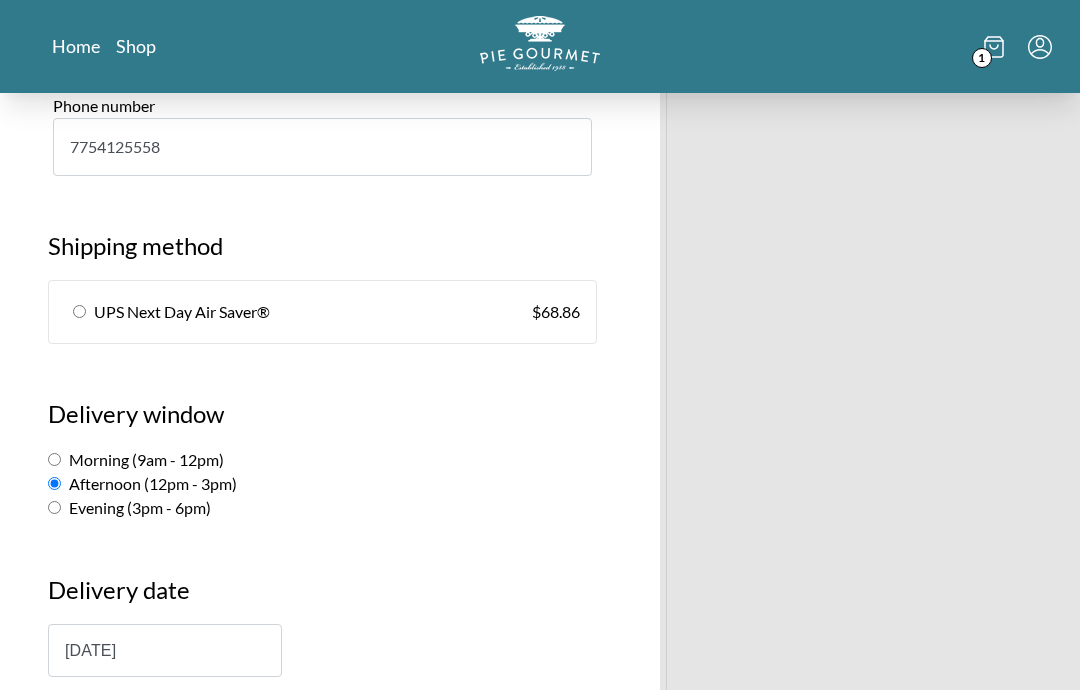 click on "Evening (3pm - 6pm)" at bounding box center [129, 508] 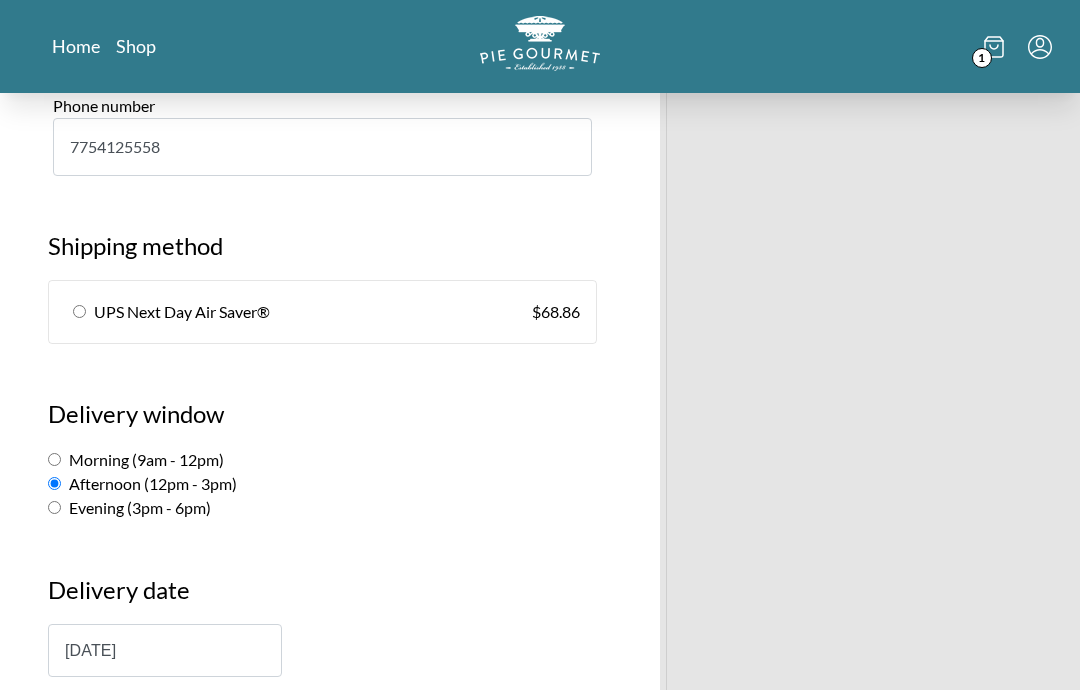 radio on "true" 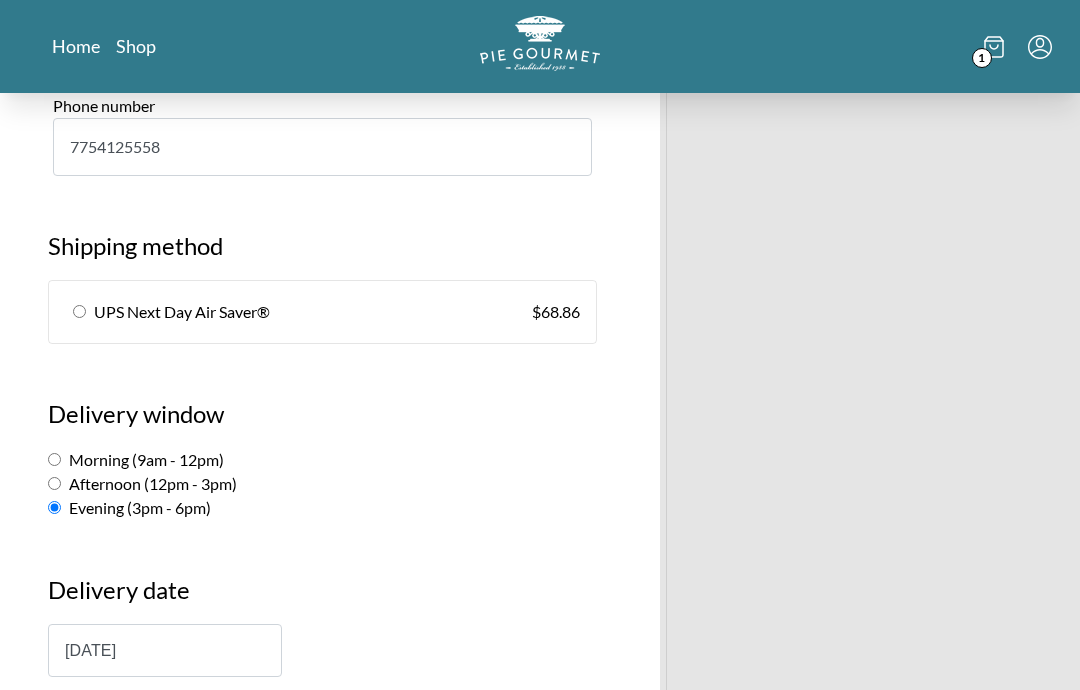 scroll, scrollTop: 1034, scrollLeft: 0, axis: vertical 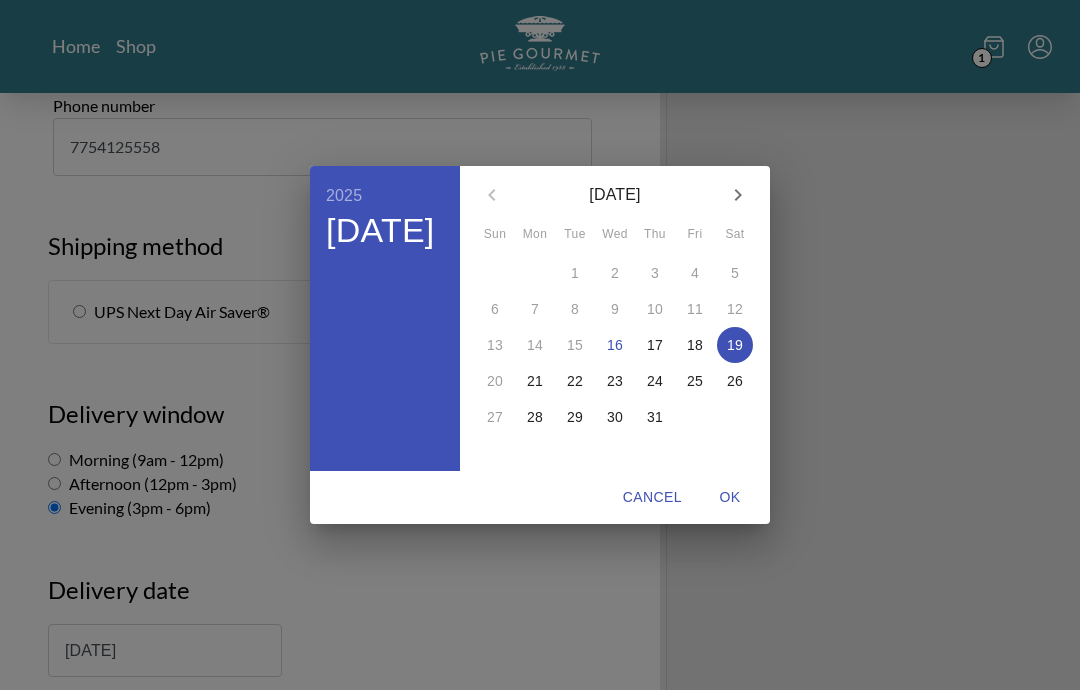 click on "17" at bounding box center (655, 345) 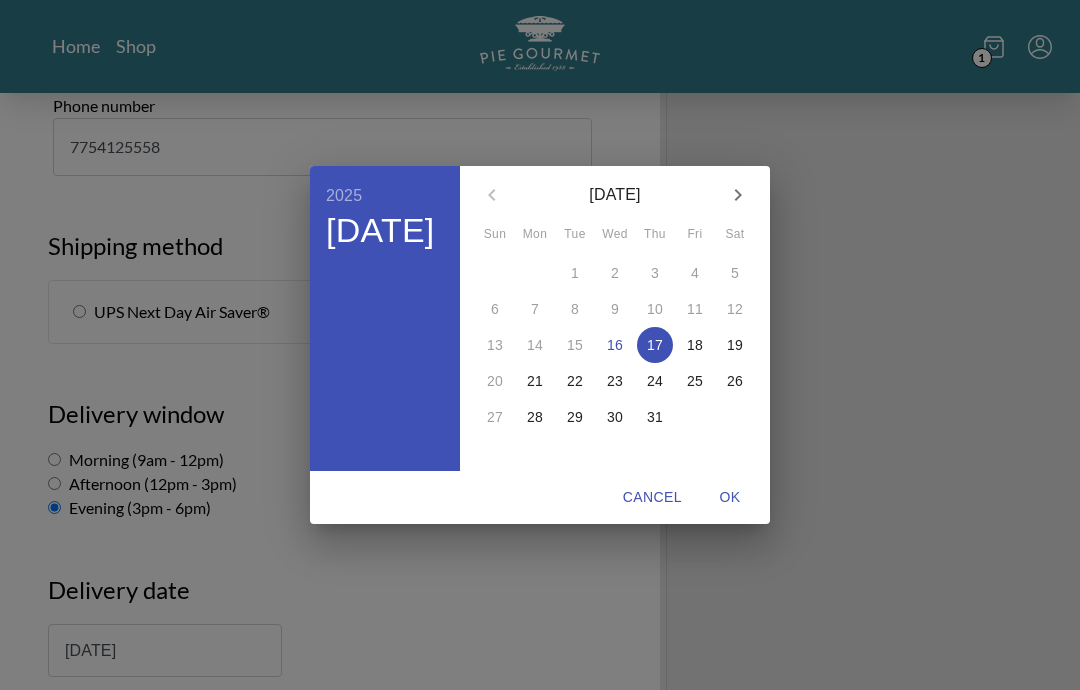 click on "21" at bounding box center [535, 381] 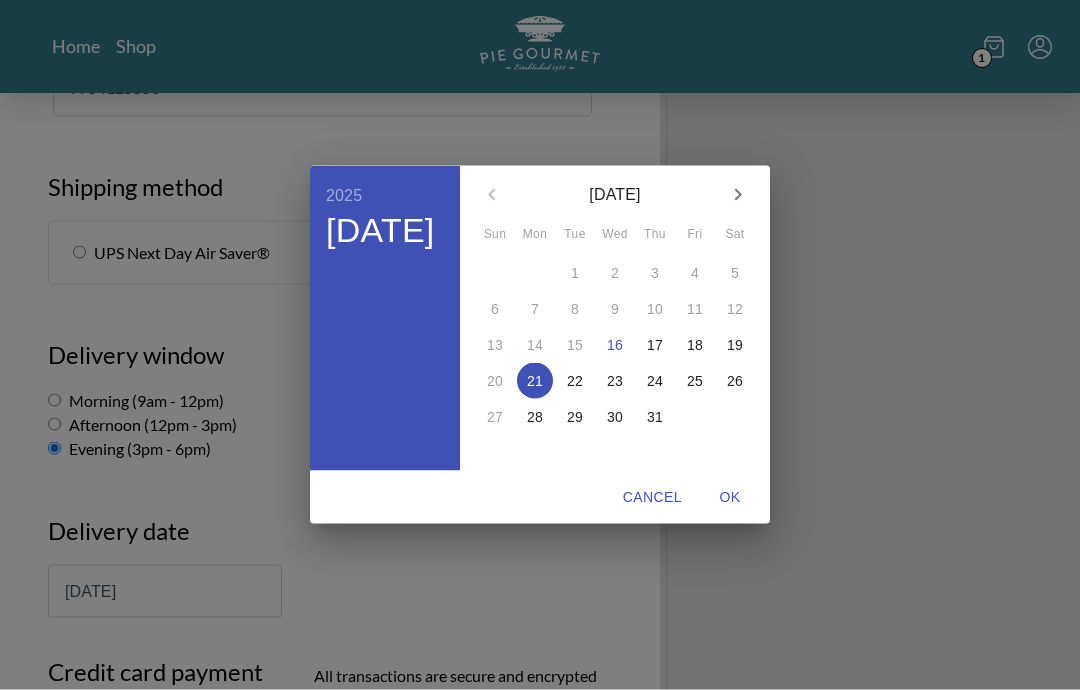 scroll, scrollTop: 1095, scrollLeft: 0, axis: vertical 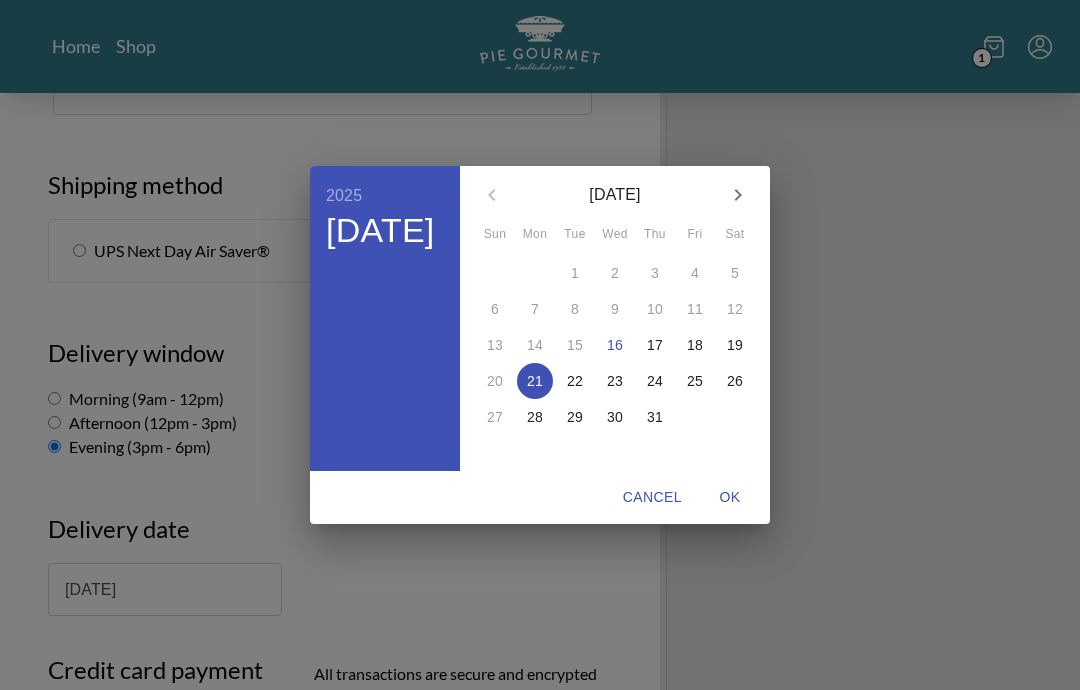 click on "OK" at bounding box center (730, 497) 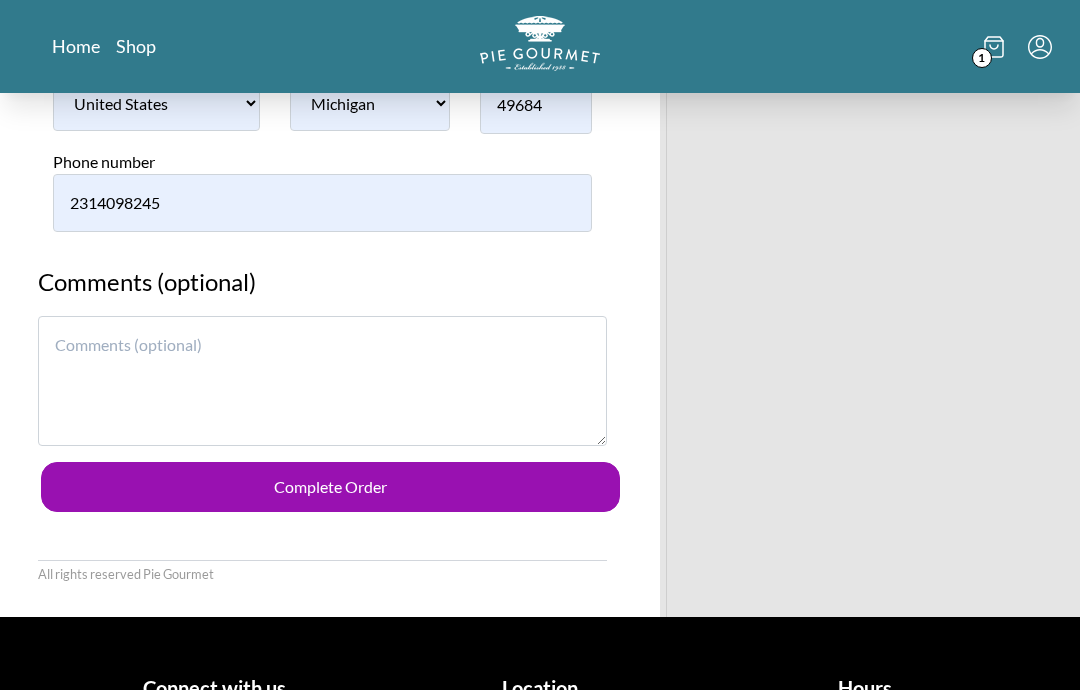 click on "Complete Order" at bounding box center [330, 488] 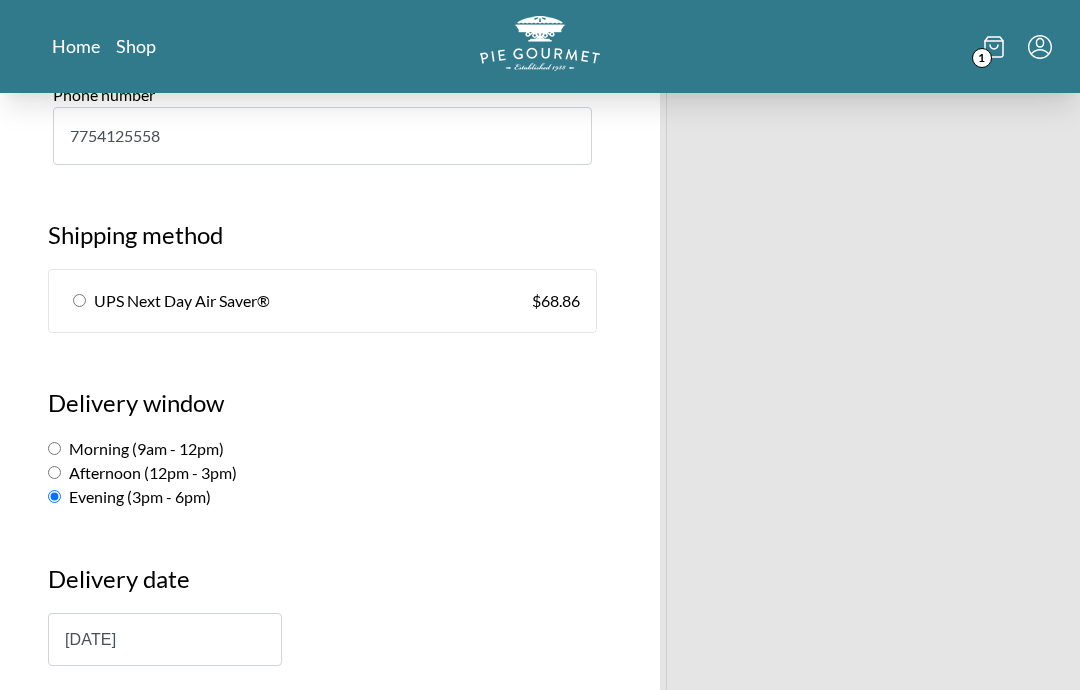 scroll, scrollTop: 1066, scrollLeft: 0, axis: vertical 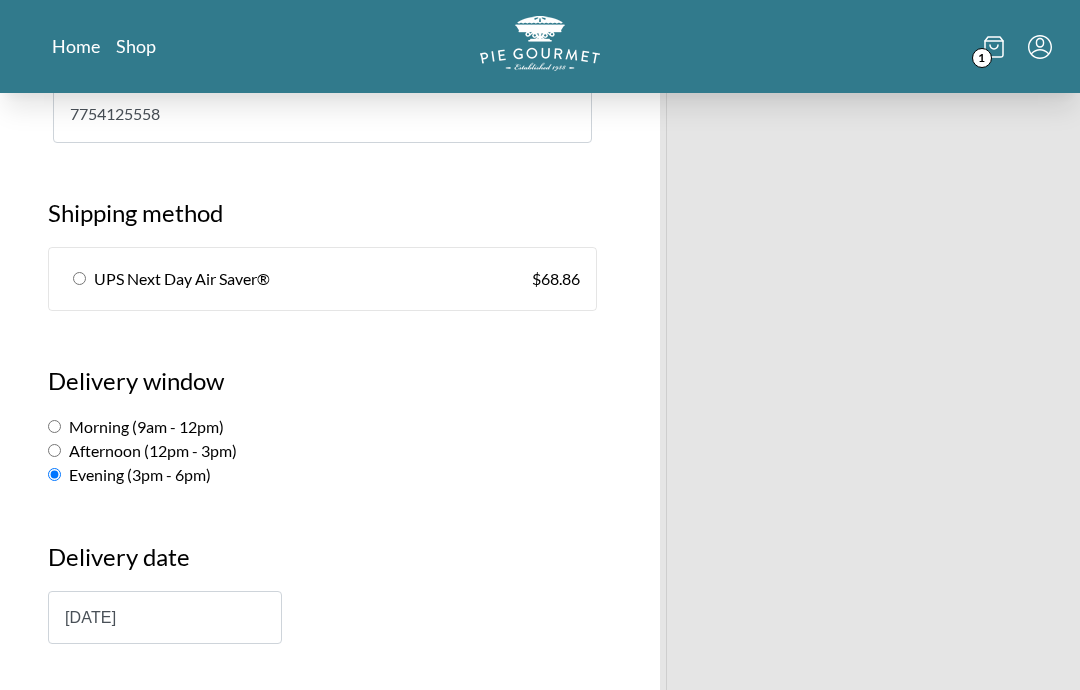 click on "UPS Next Day Air Saver® $ 68.86" at bounding box center [322, 280] 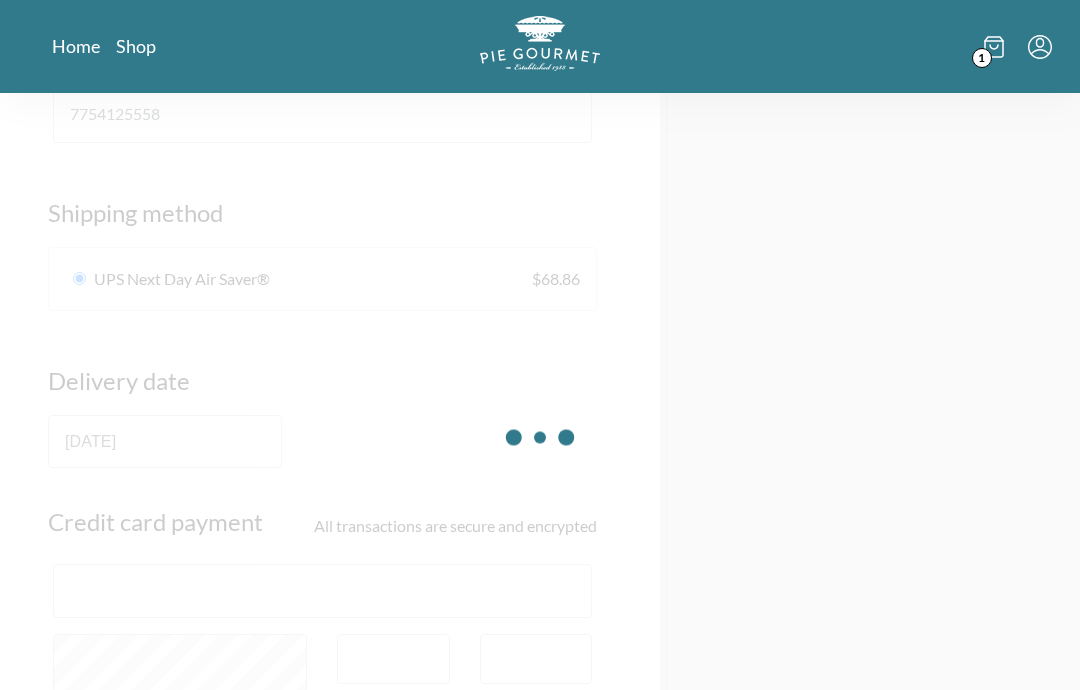 radio on "true" 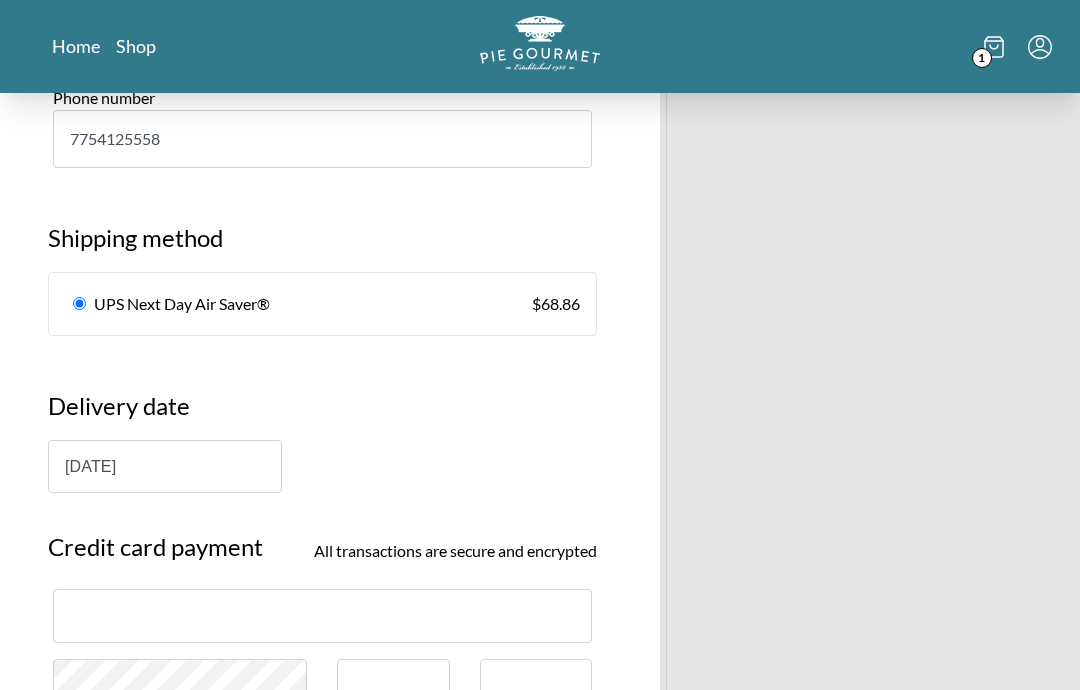 scroll, scrollTop: 1022, scrollLeft: 0, axis: vertical 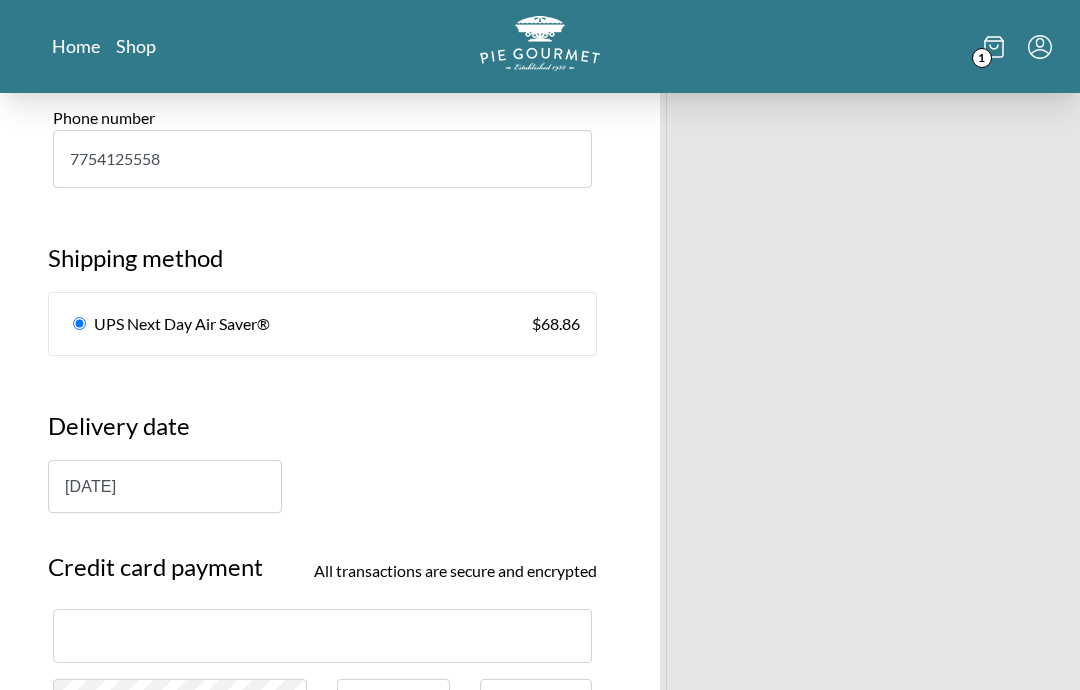 click on "[DATE]" at bounding box center (165, 486) 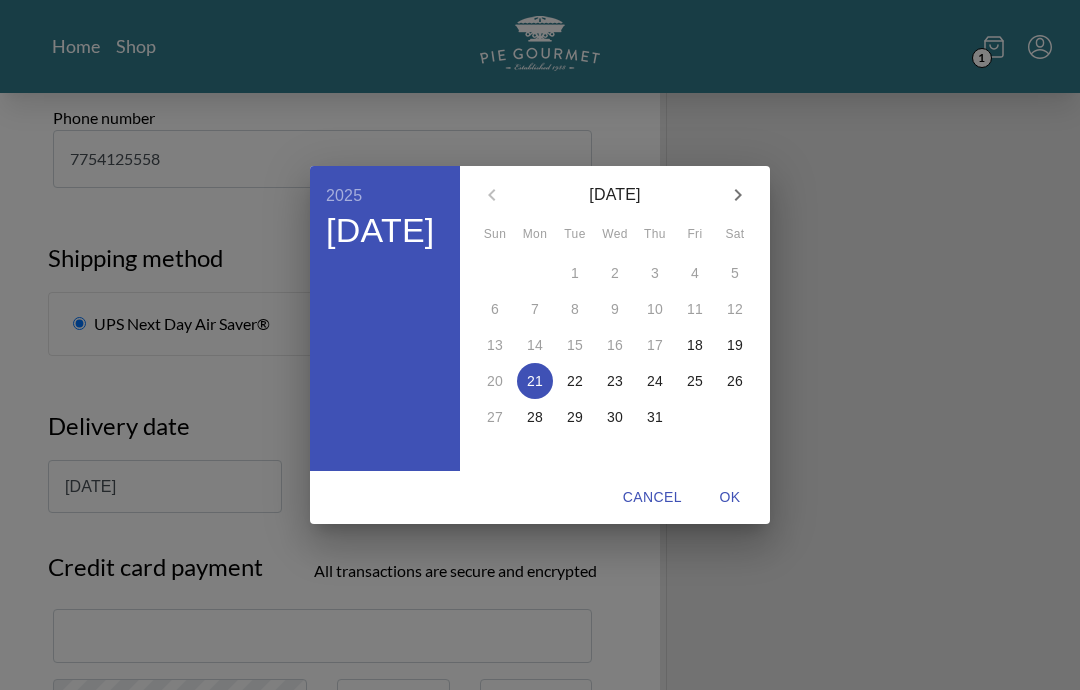 click on "18" at bounding box center [695, 345] 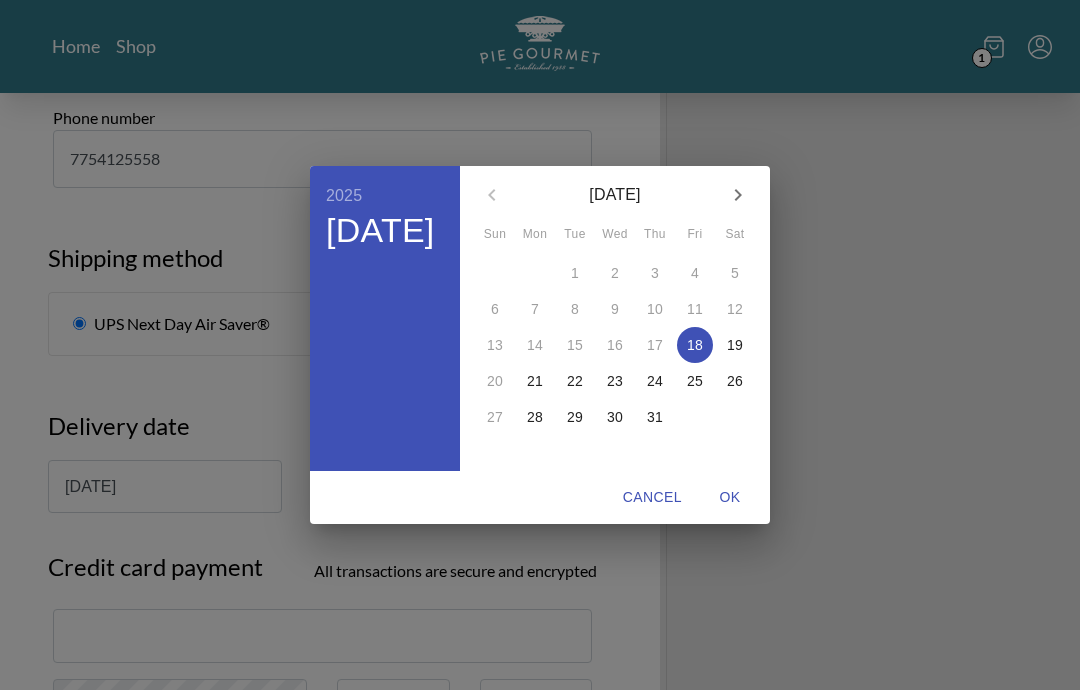 click on "OK" at bounding box center (730, 497) 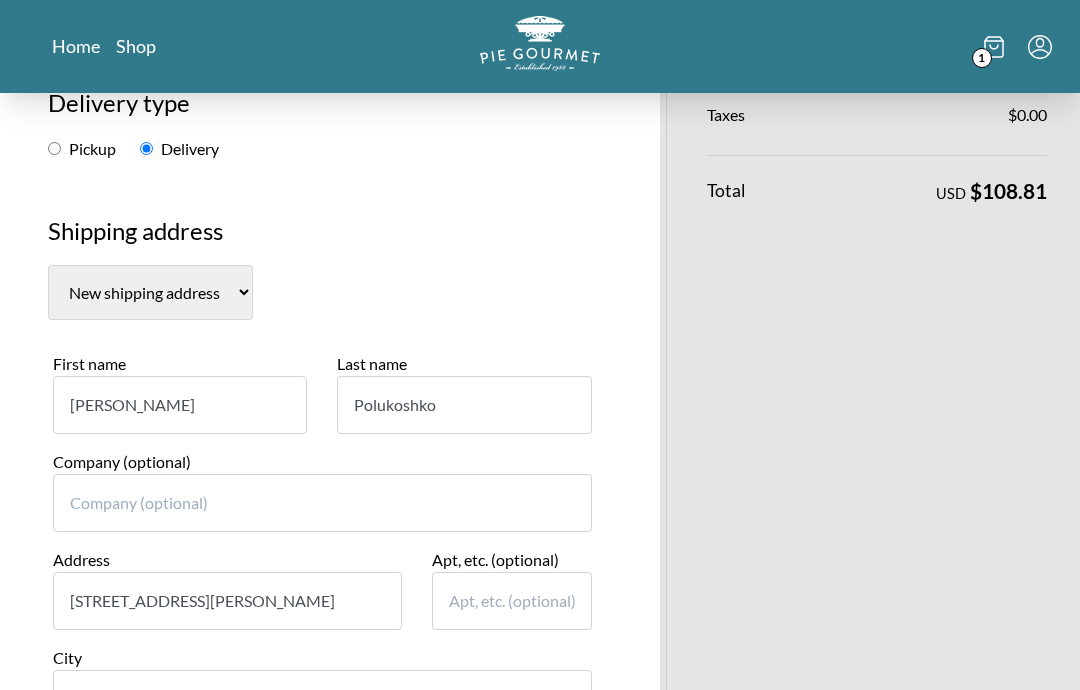 scroll, scrollTop: 286, scrollLeft: 0, axis: vertical 